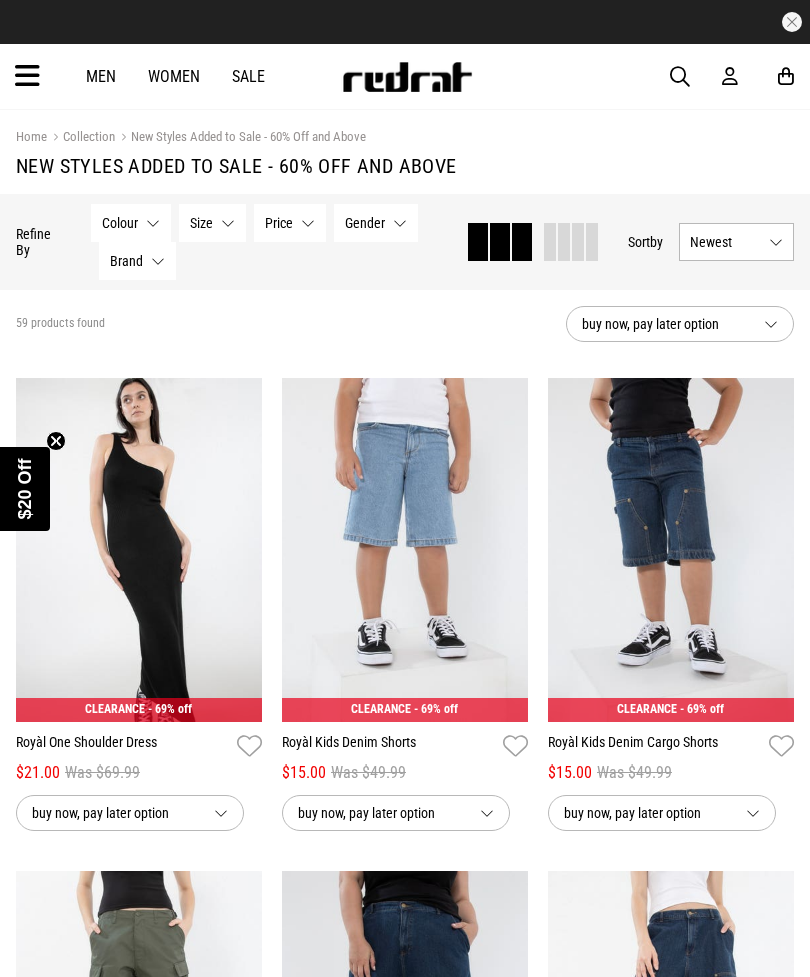 scroll, scrollTop: 0, scrollLeft: 0, axis: both 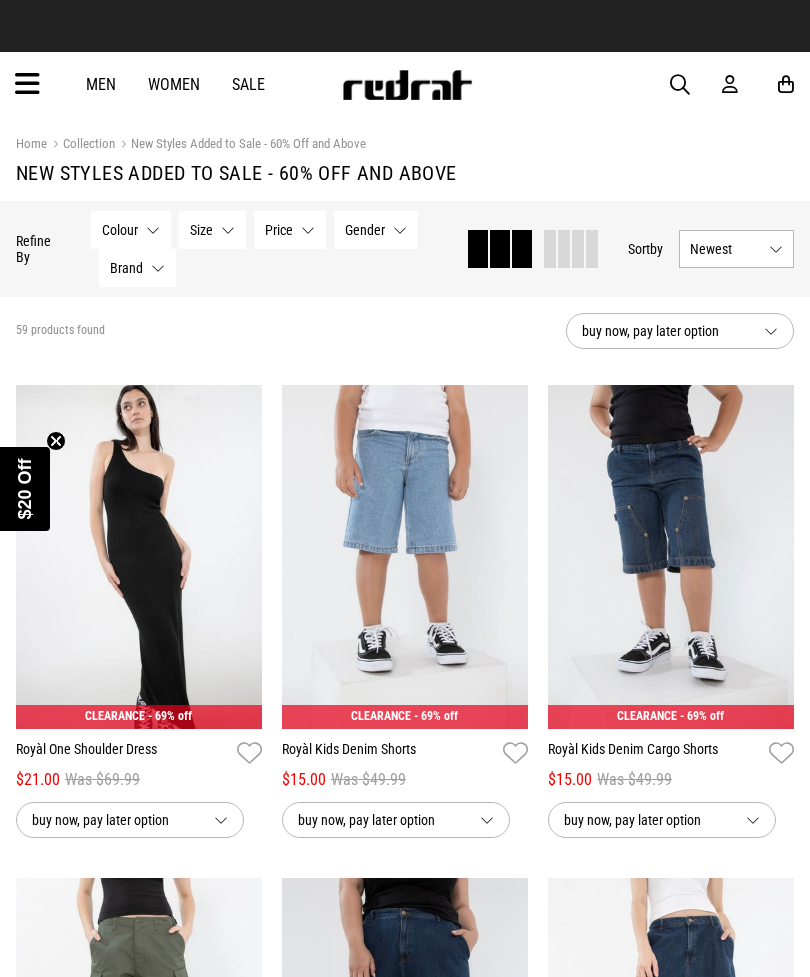 click on "Women" at bounding box center (174, 84) 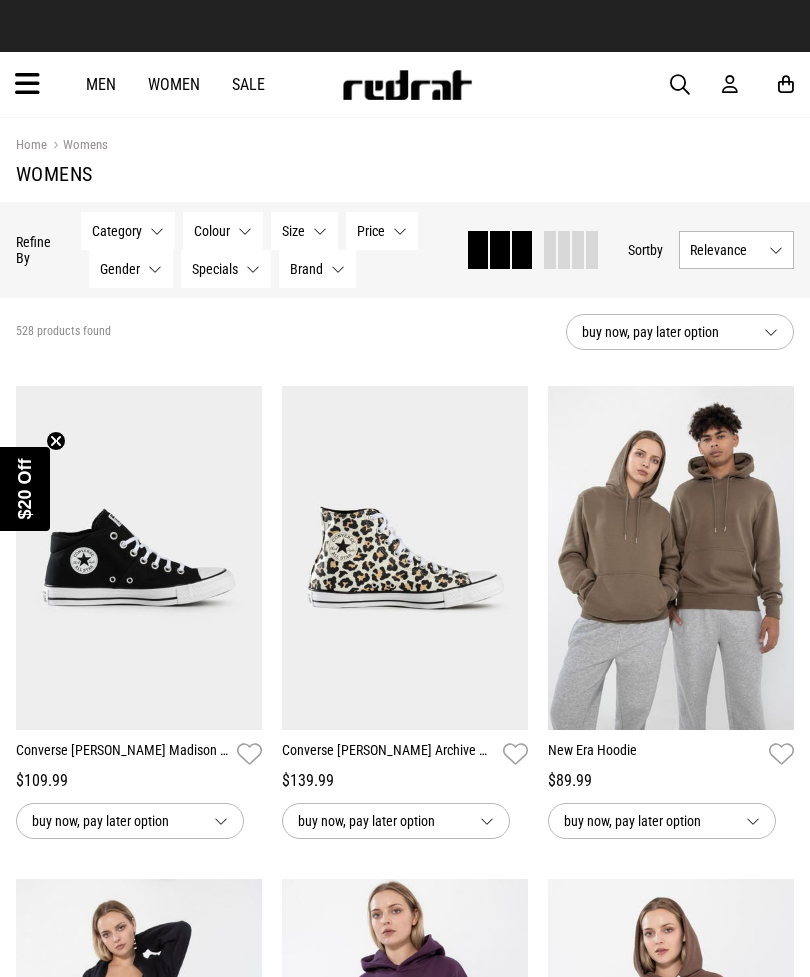 scroll, scrollTop: 0, scrollLeft: 0, axis: both 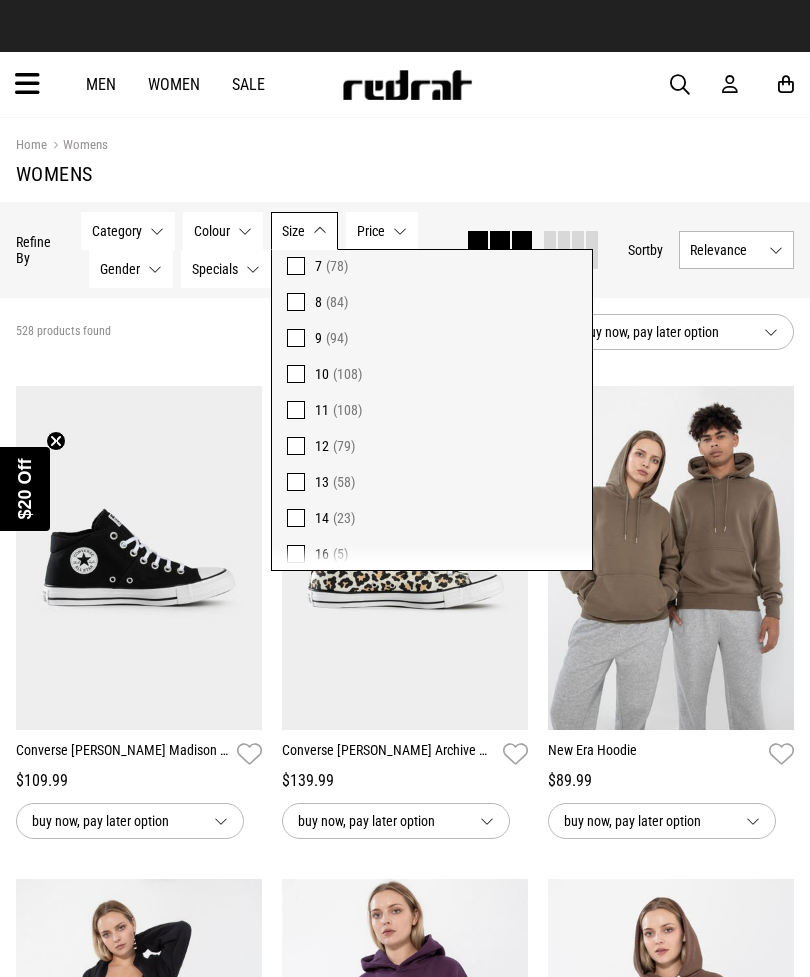 click at bounding box center (296, 374) 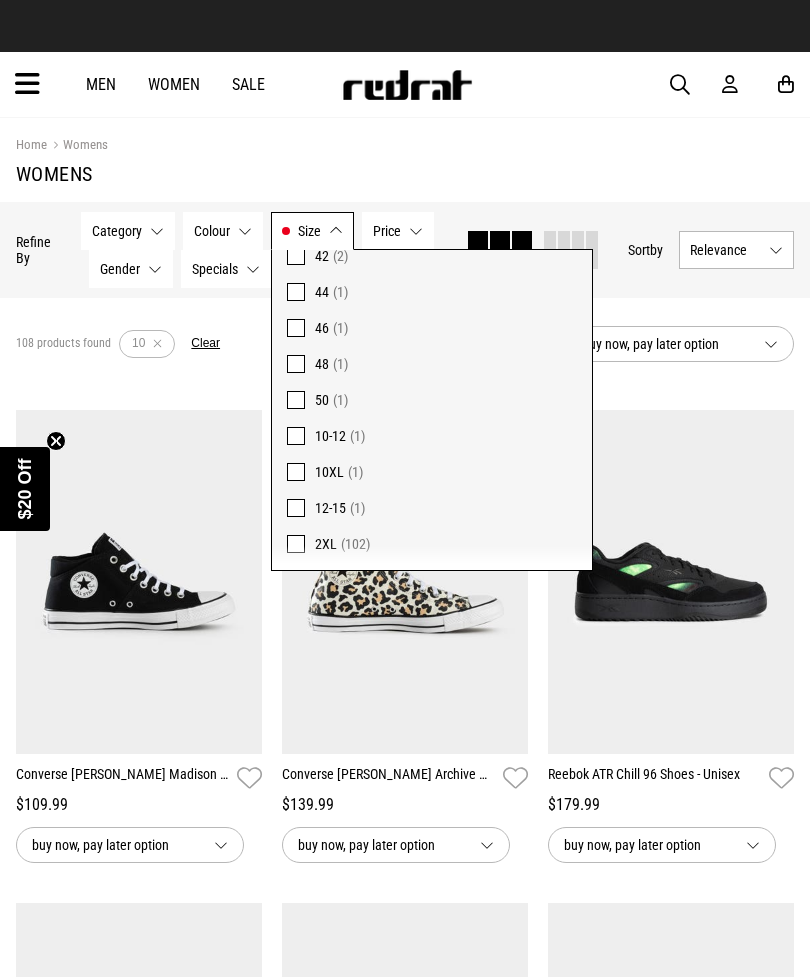 scroll, scrollTop: 905, scrollLeft: 0, axis: vertical 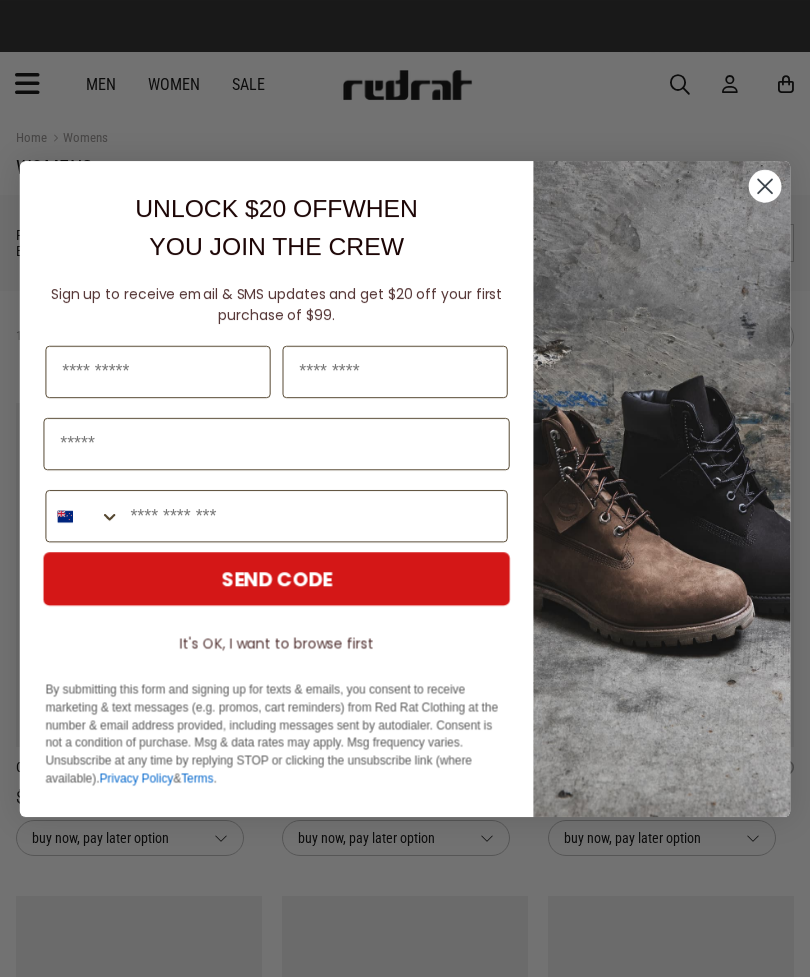 click 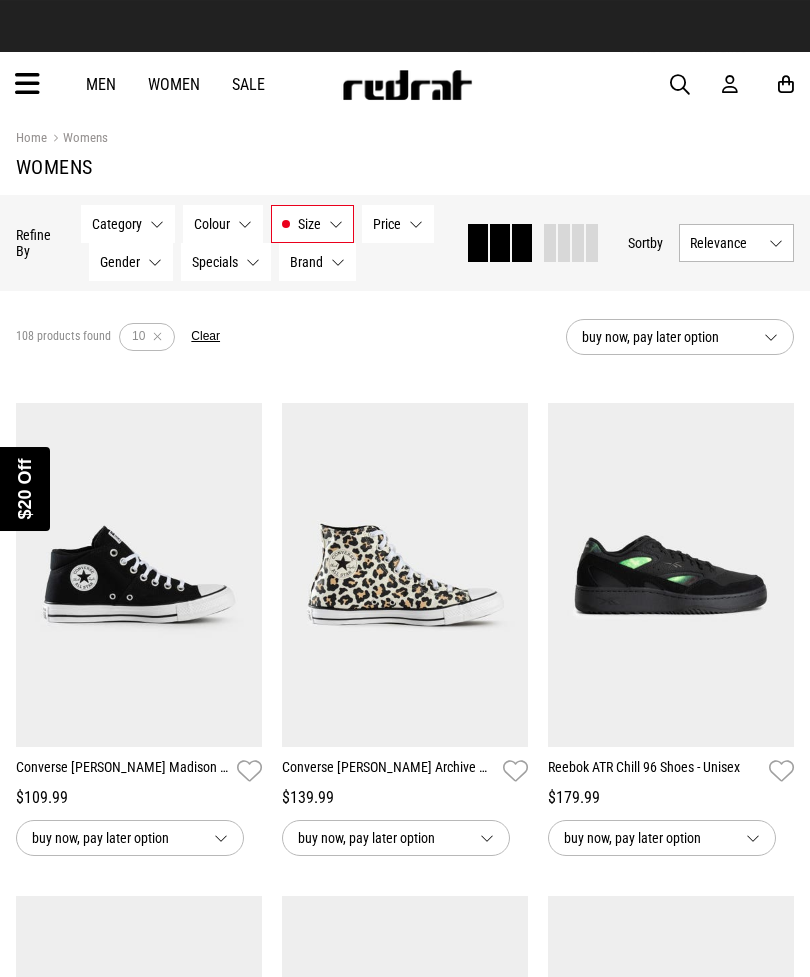 scroll, scrollTop: 7, scrollLeft: 0, axis: vertical 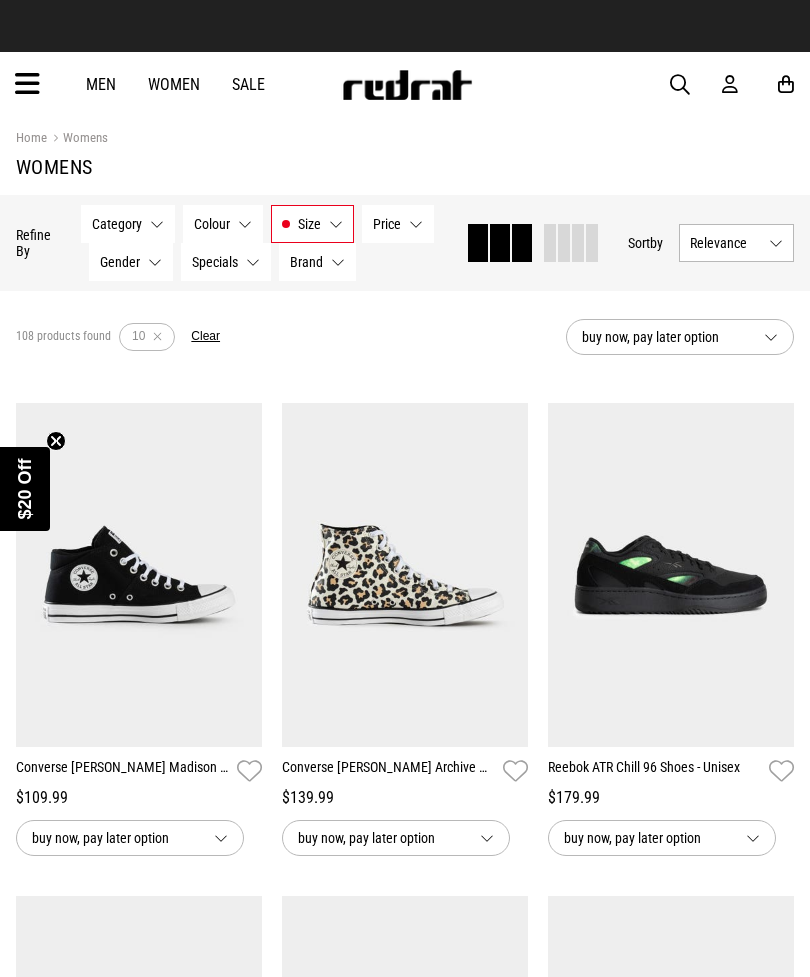 click on "Size  10" at bounding box center [312, 224] 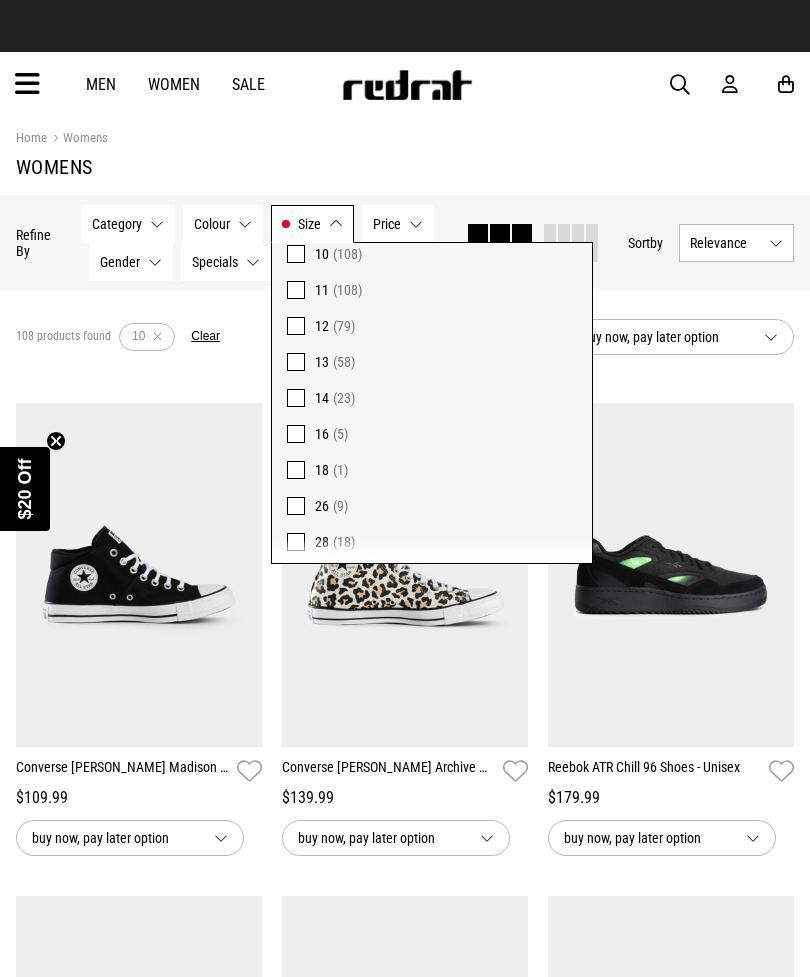 scroll, scrollTop: 361, scrollLeft: 0, axis: vertical 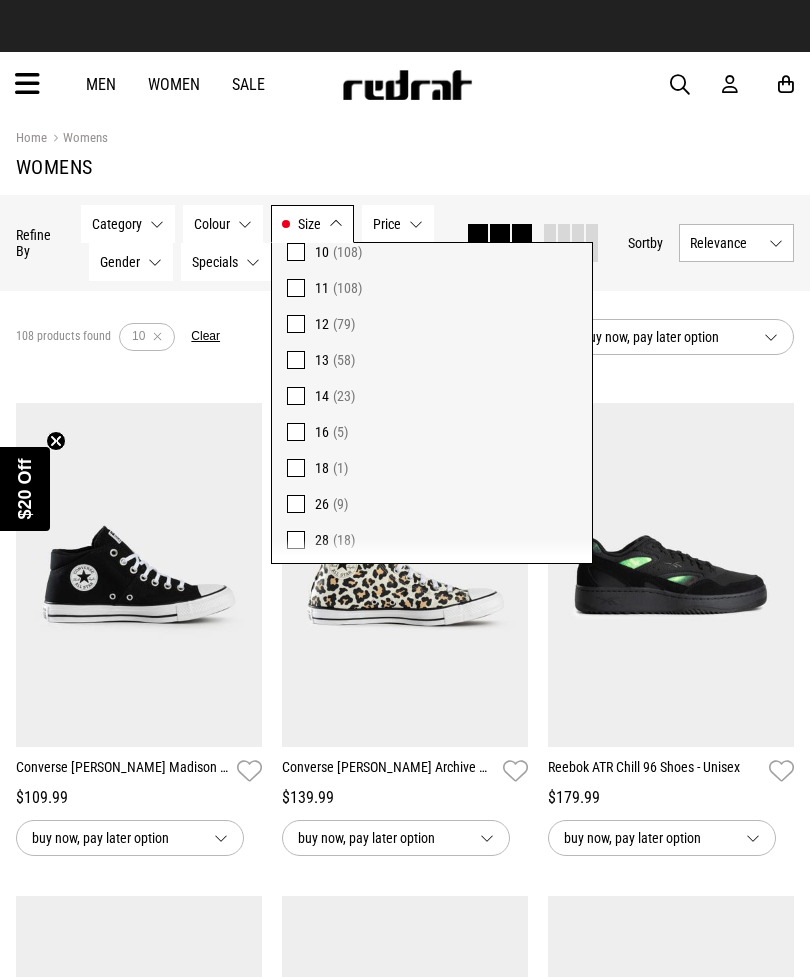 click on "16 (5)" at bounding box center (432, 432) 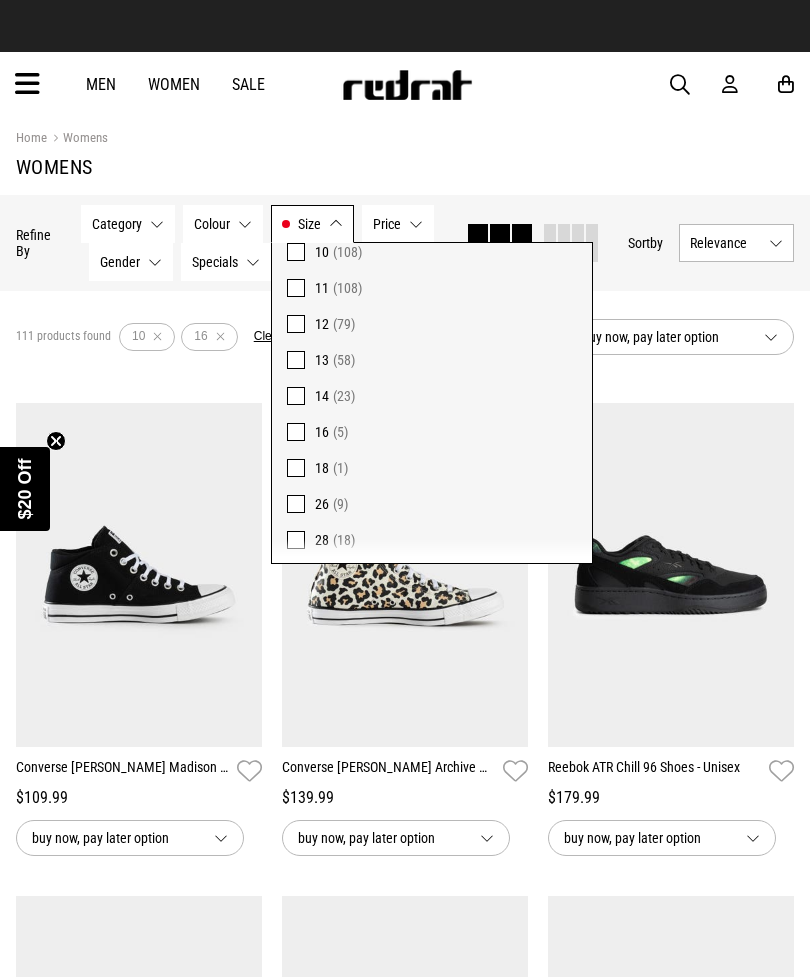 click at bounding box center [296, 468] 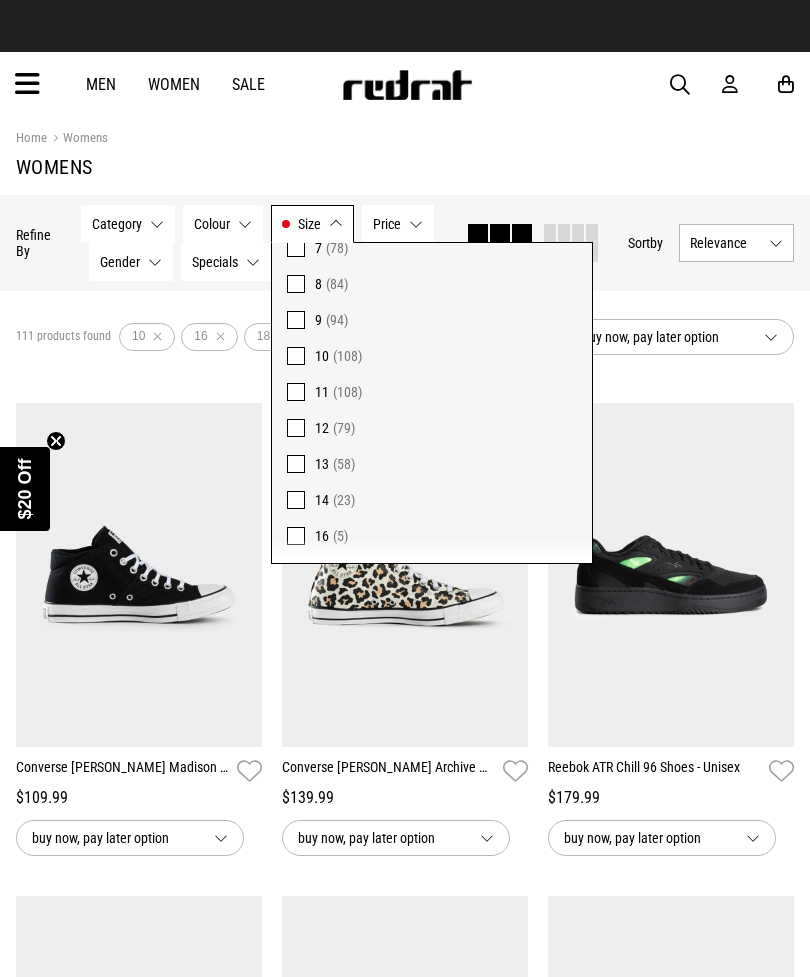 scroll, scrollTop: 255, scrollLeft: 0, axis: vertical 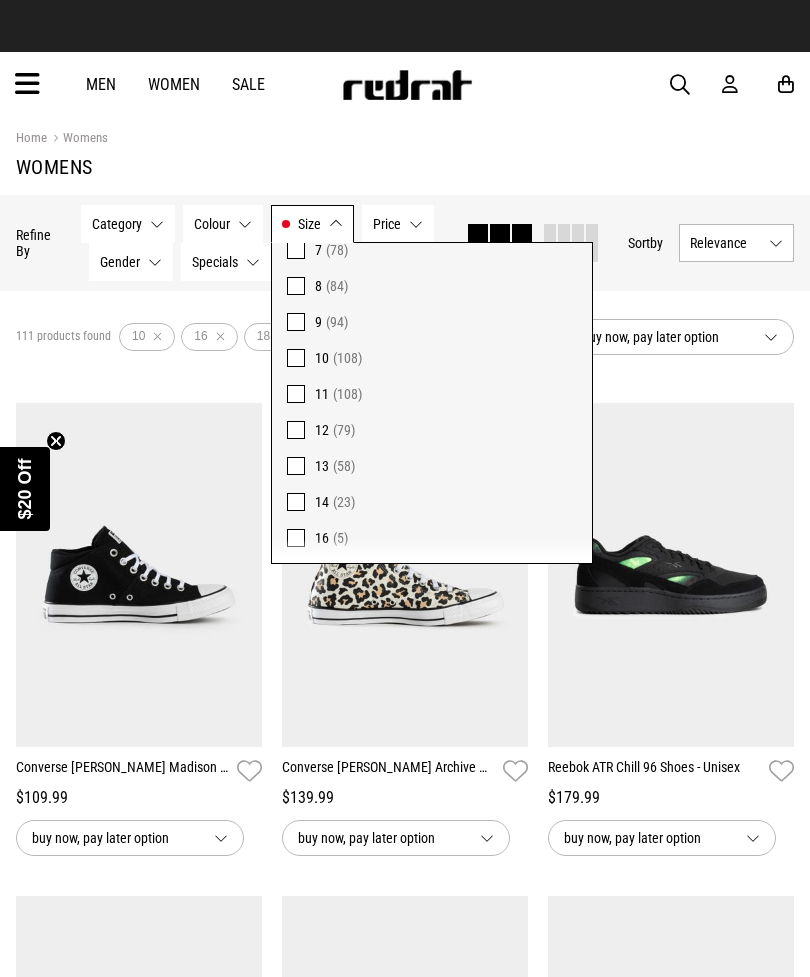 click on "10 (108)" at bounding box center [432, 358] 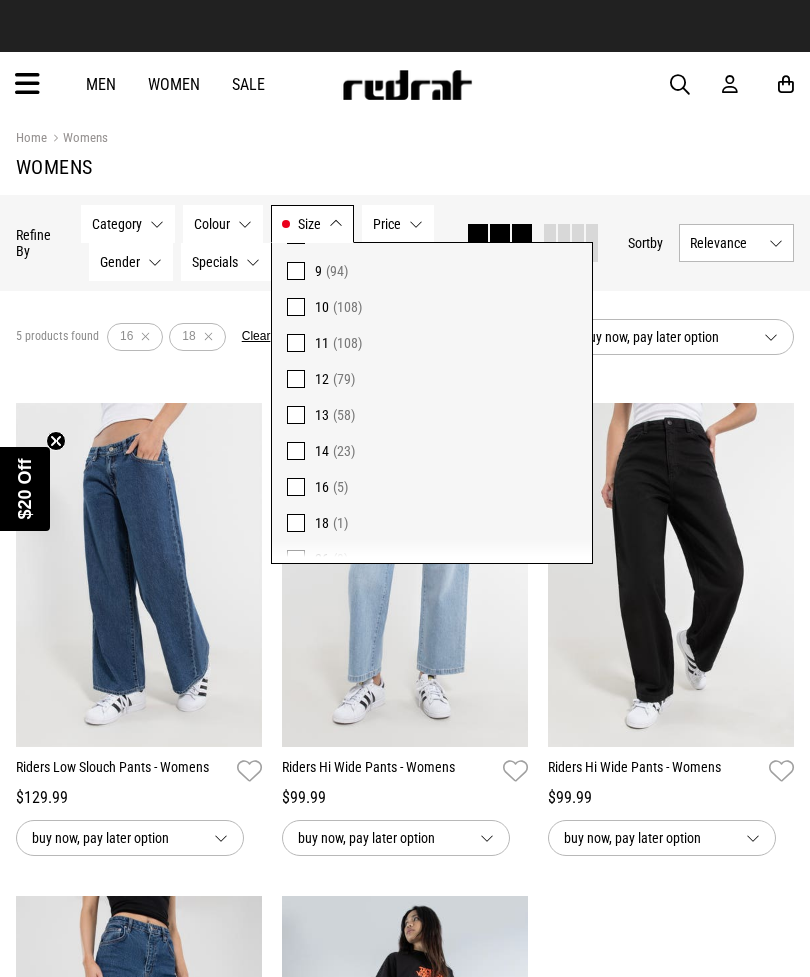 scroll, scrollTop: 302, scrollLeft: 0, axis: vertical 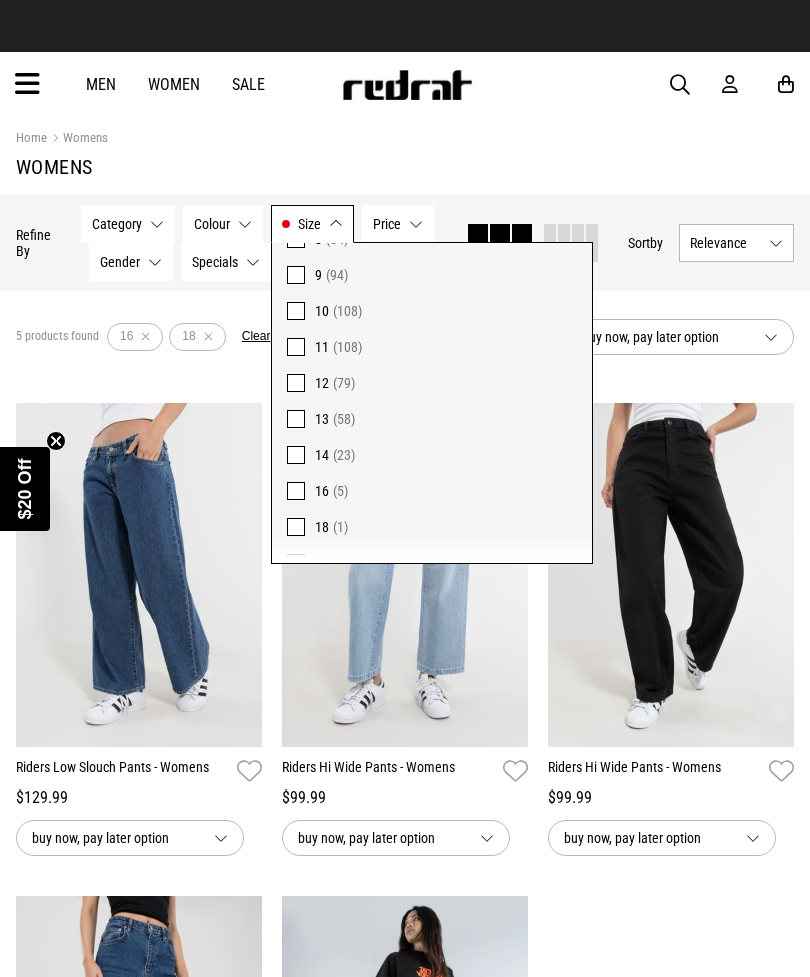 click on "10 (108)" at bounding box center (432, 311) 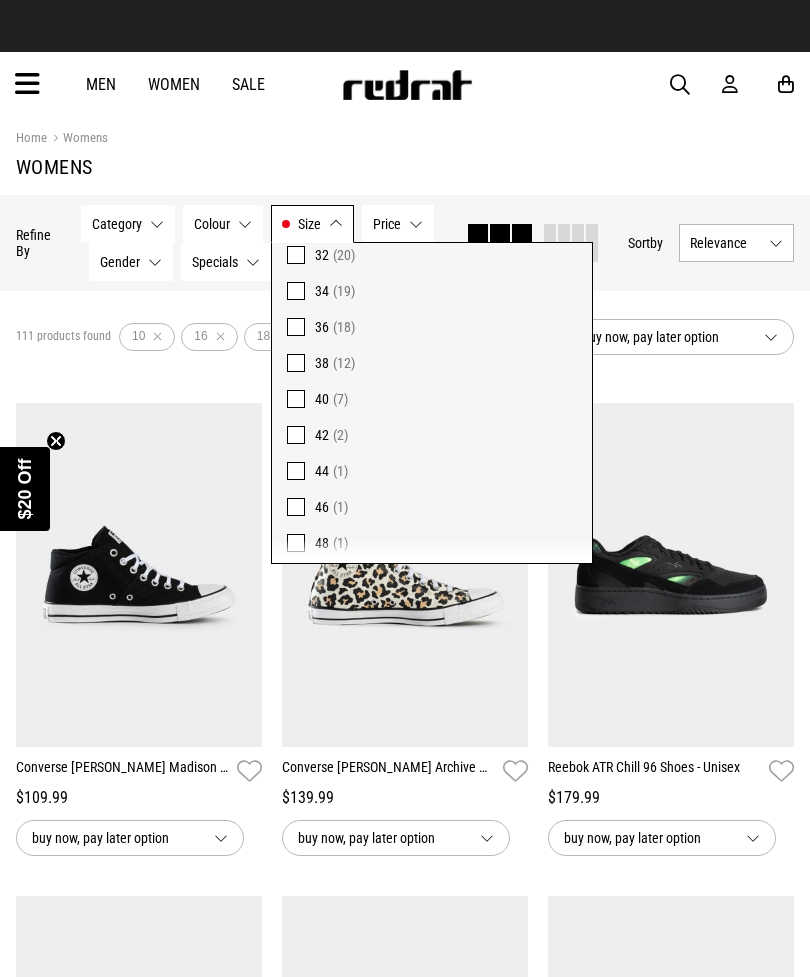 scroll, scrollTop: 723, scrollLeft: 0, axis: vertical 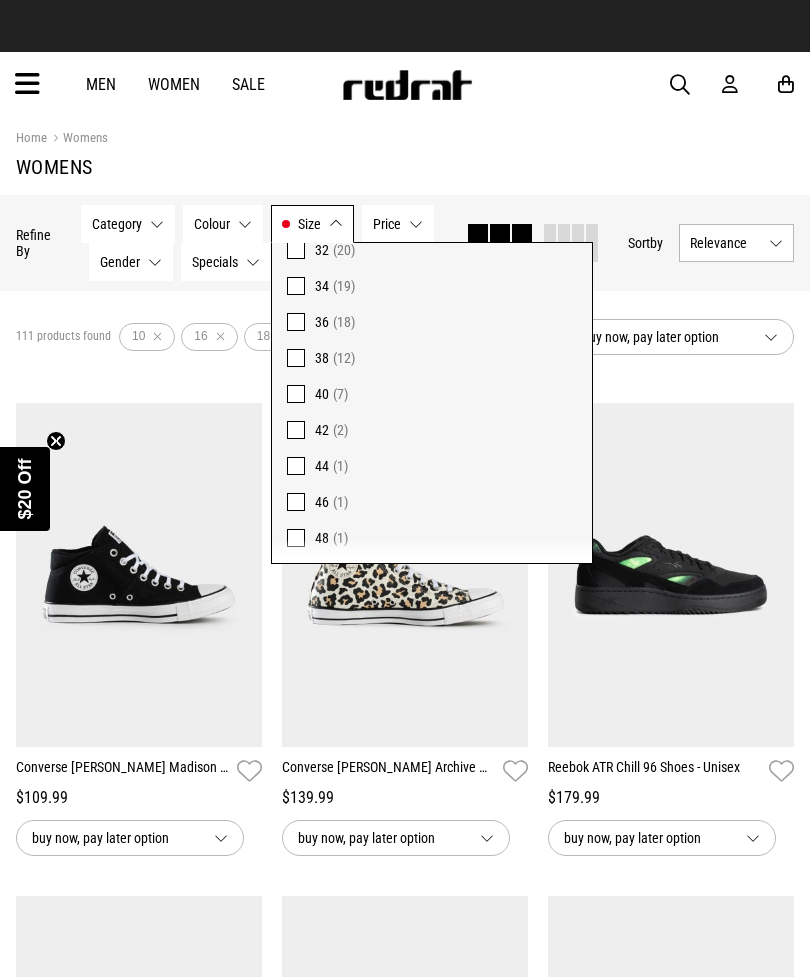 click on "42 (2)" at bounding box center [446, 430] 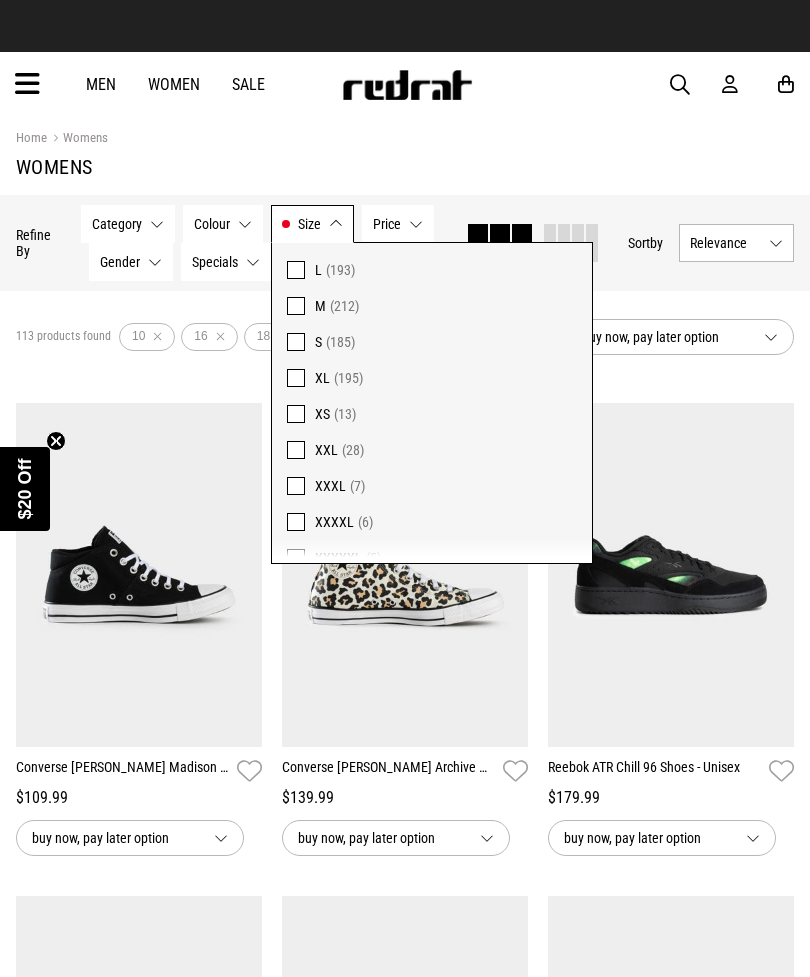 scroll, scrollTop: 1570, scrollLeft: 0, axis: vertical 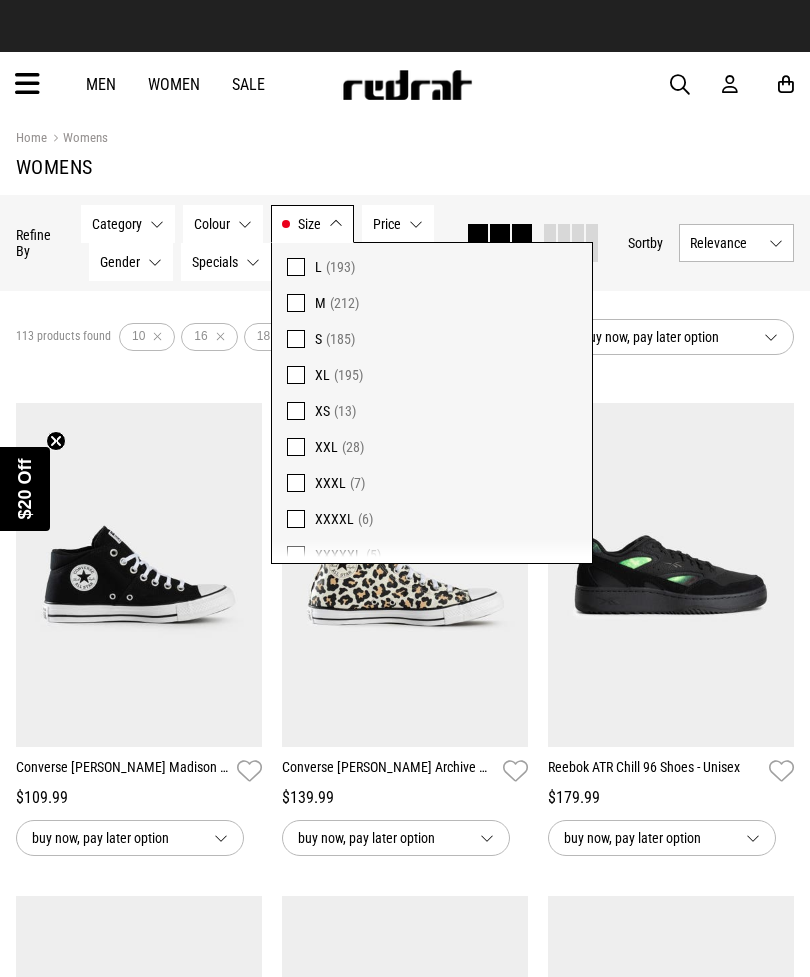 click at bounding box center [296, 375] 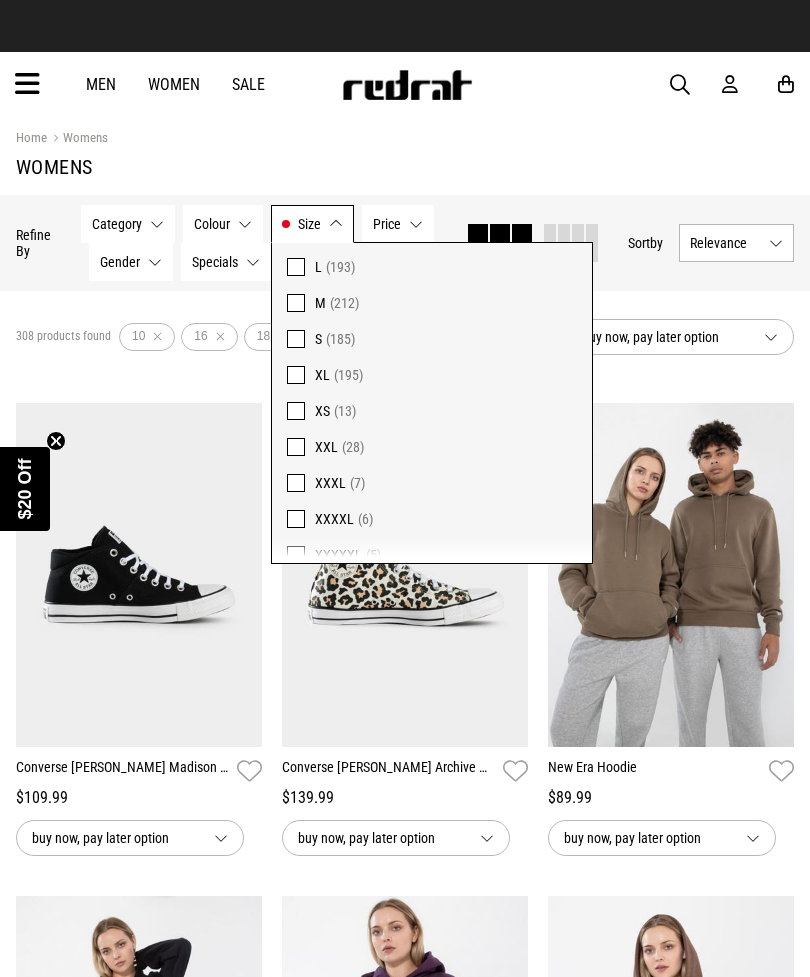 click on "XXL (28)" at bounding box center (432, 447) 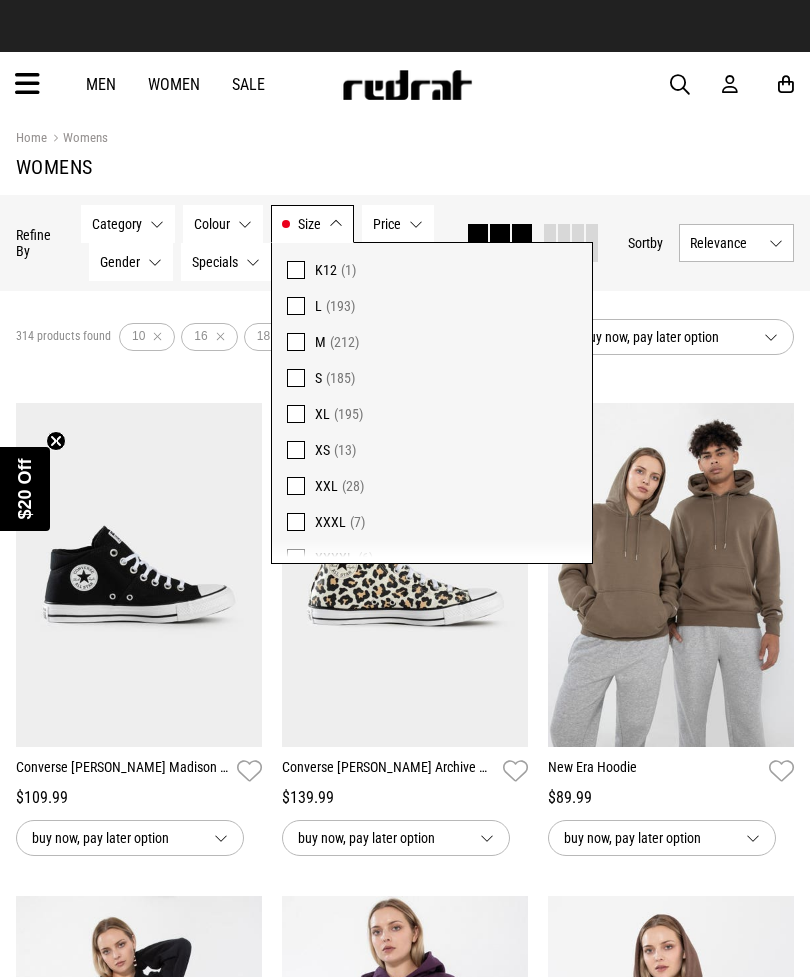 scroll, scrollTop: 1530, scrollLeft: 0, axis: vertical 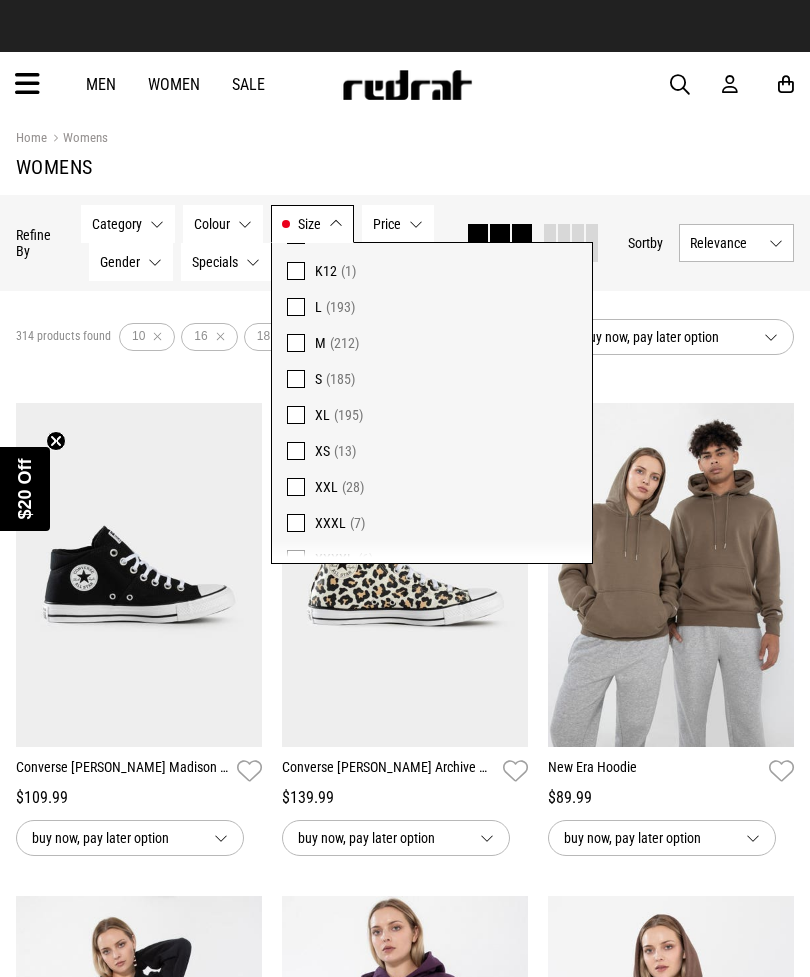 click at bounding box center [296, 343] 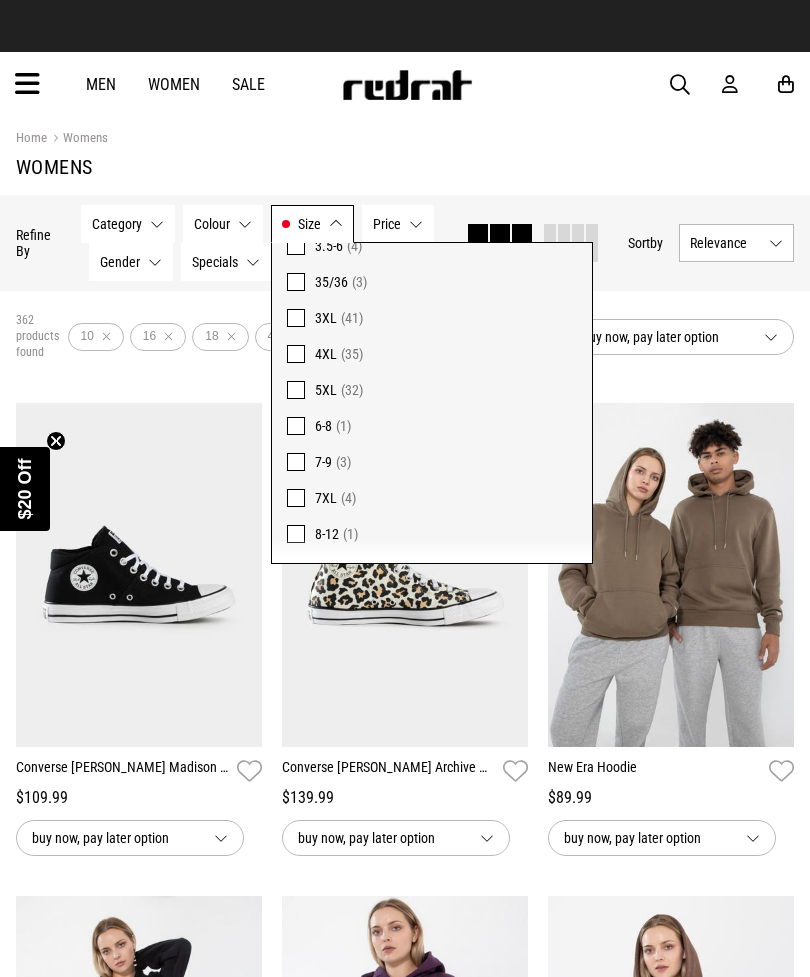 scroll, scrollTop: 1229, scrollLeft: 0, axis: vertical 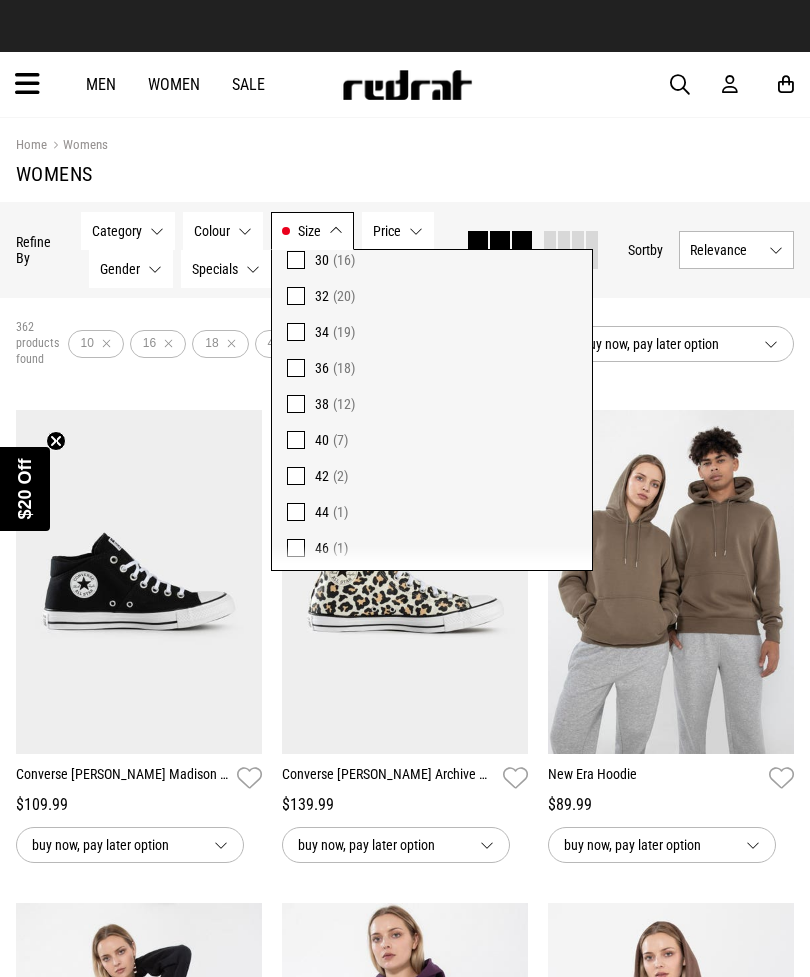 click at bounding box center [296, 476] 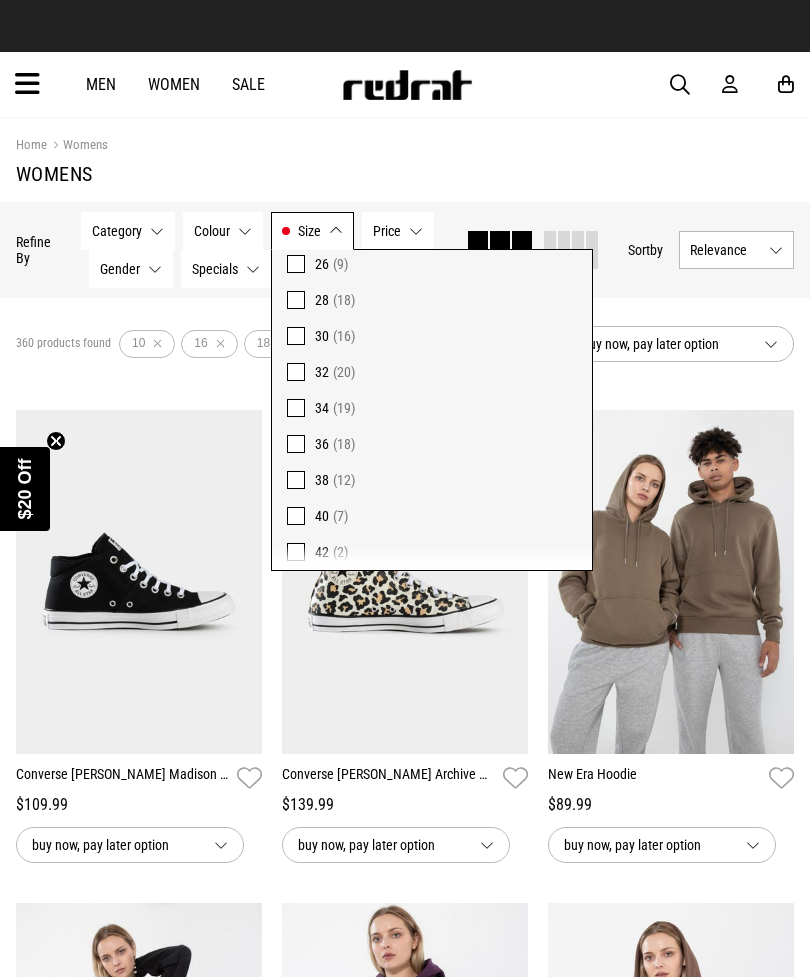 scroll, scrollTop: 606, scrollLeft: 0, axis: vertical 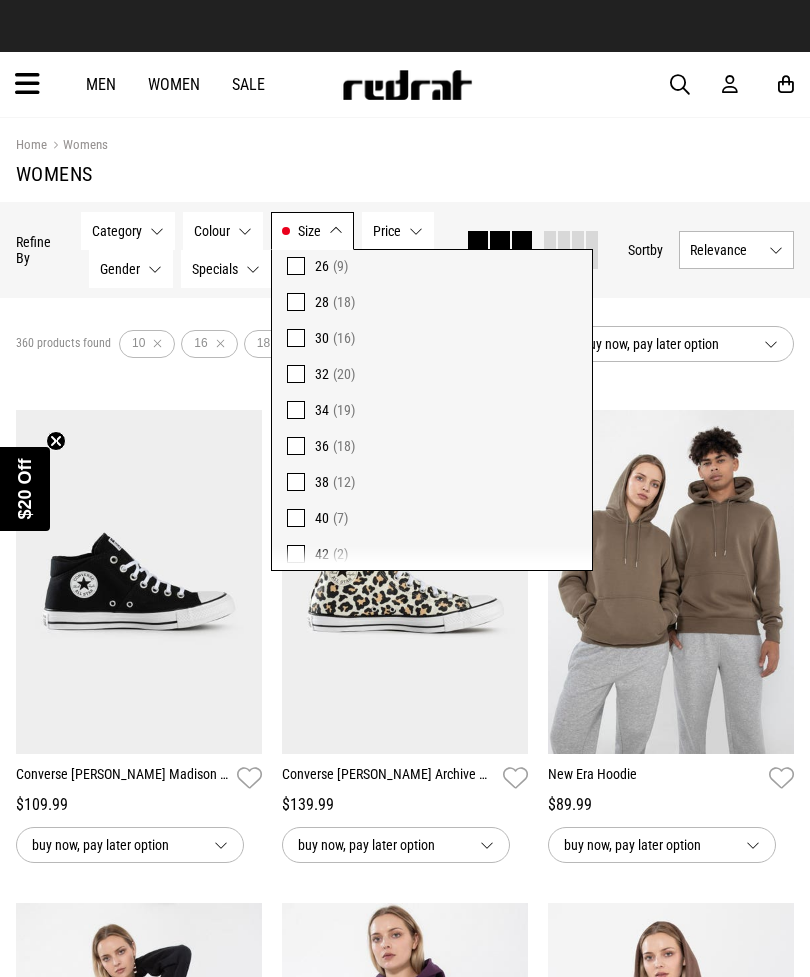 click on "Size  10, 16, 18, XL, XXL, M" at bounding box center (312, 231) 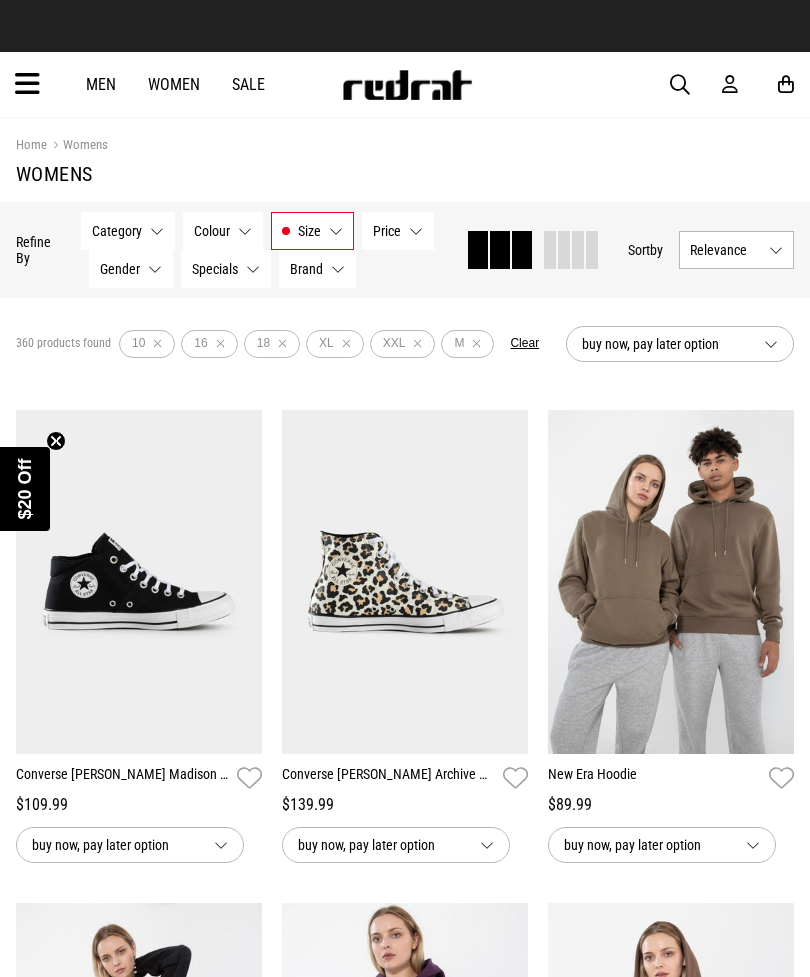 click on "Relevance" at bounding box center [736, 250] 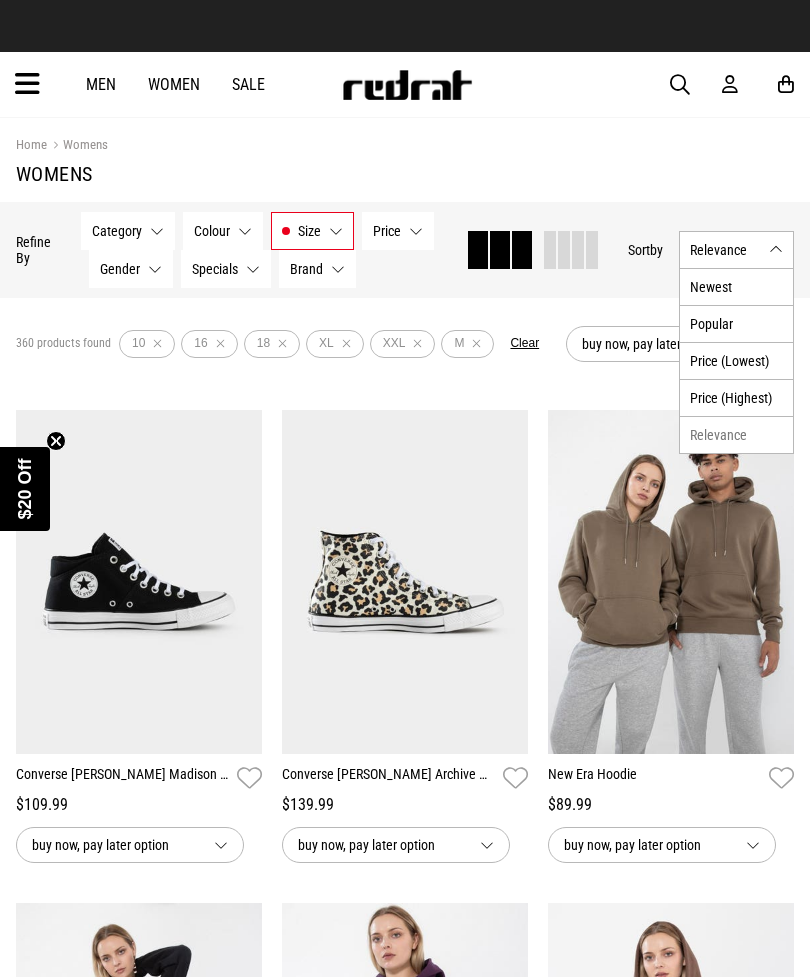 click on "Price (Lowest)" at bounding box center [736, 360] 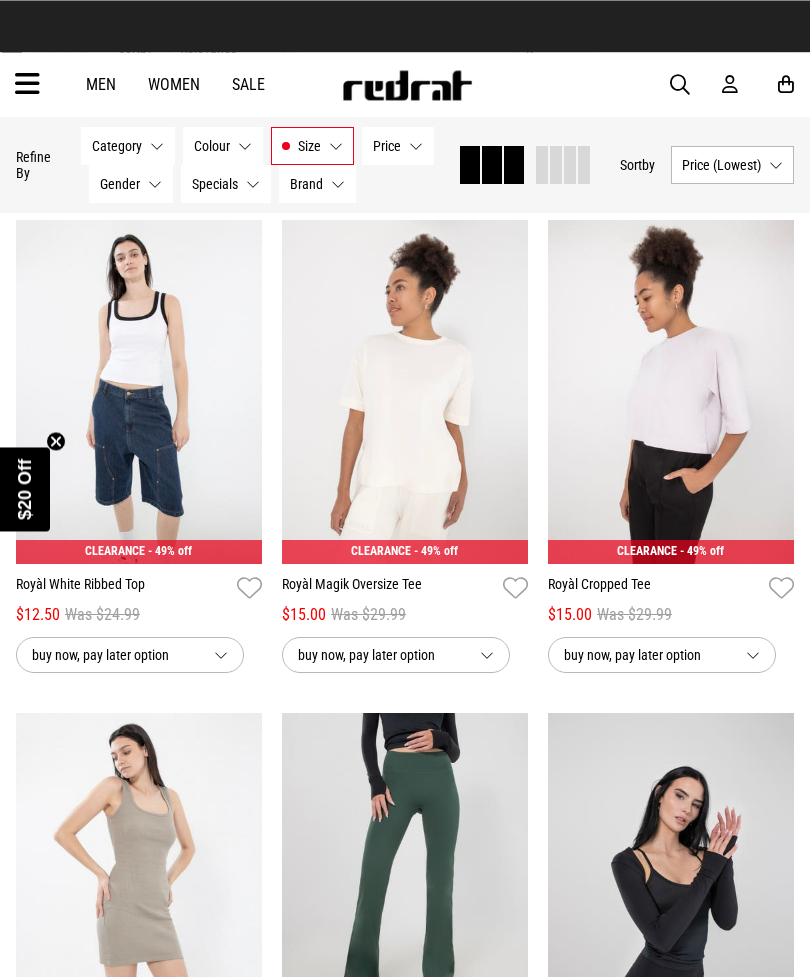 scroll, scrollTop: 190, scrollLeft: 0, axis: vertical 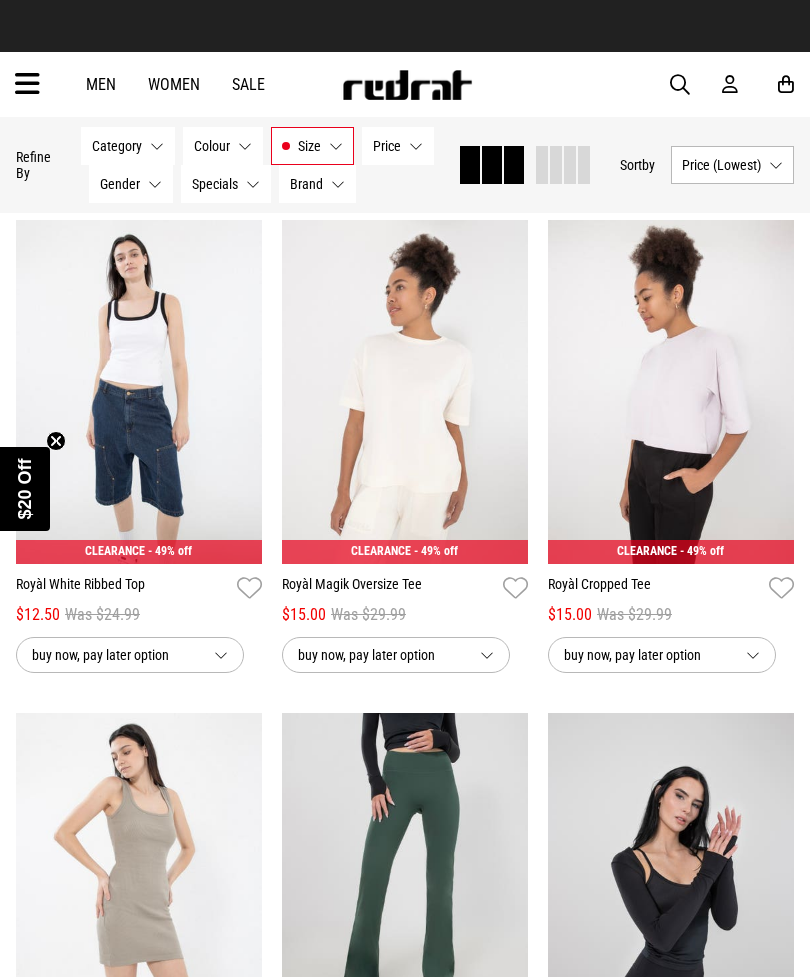 click on "buy now, pay later option" at bounding box center [130, 655] 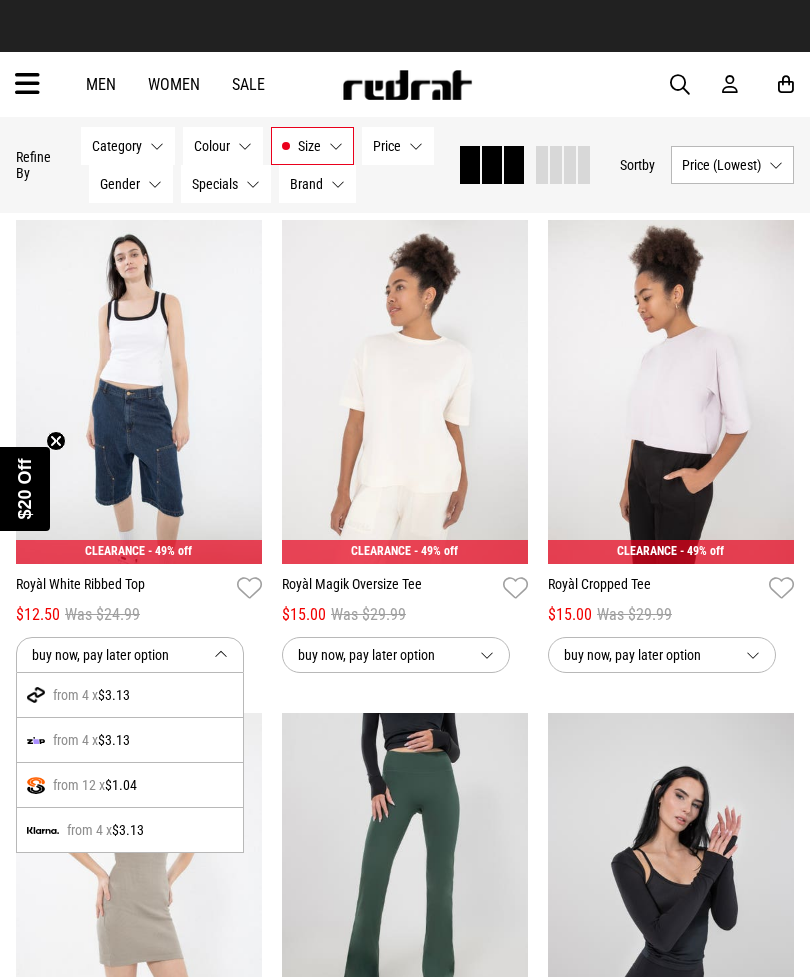 click on "from 4 x  $3.13" at bounding box center (130, 830) 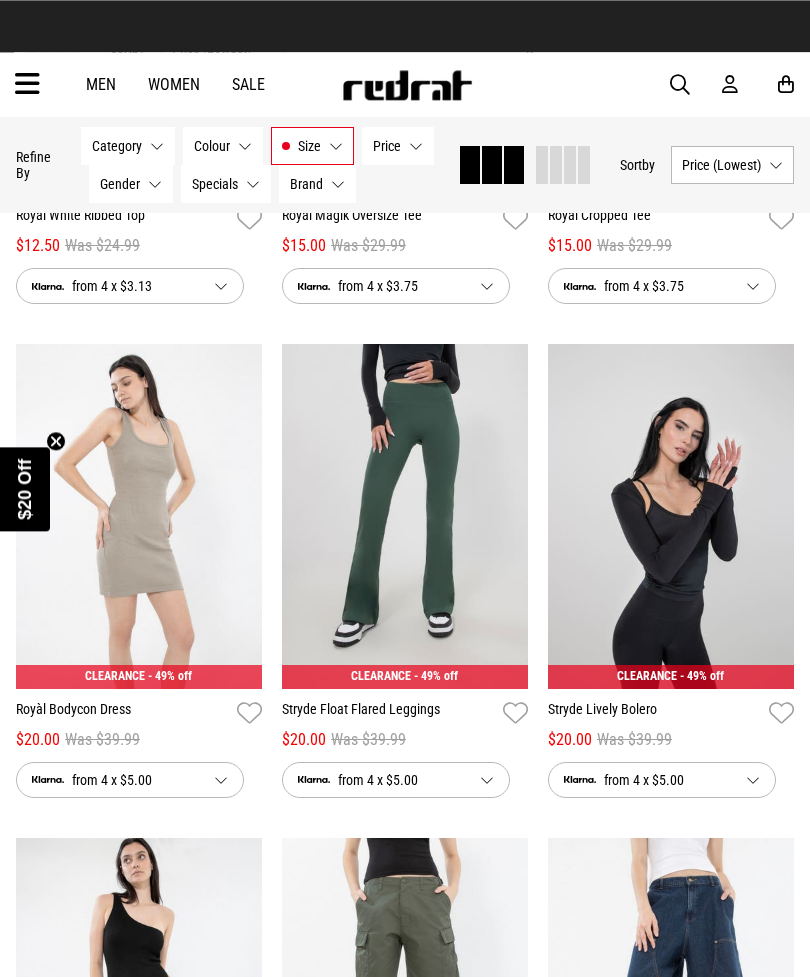 scroll, scrollTop: 559, scrollLeft: 0, axis: vertical 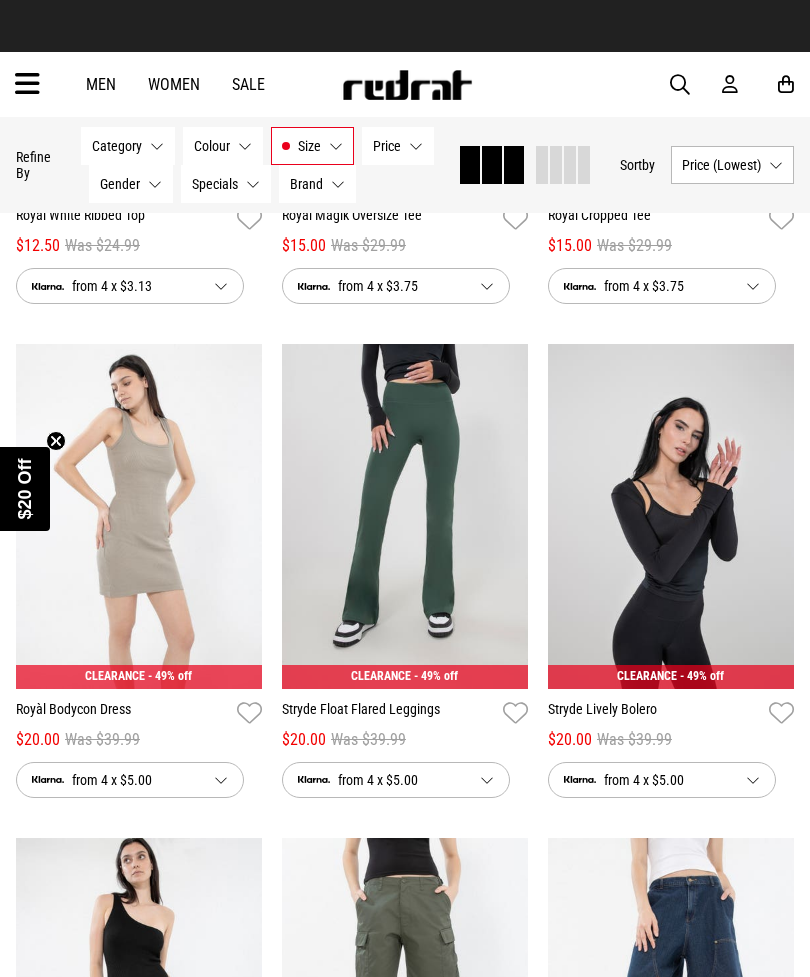 click on "$20 Off" at bounding box center [25, 488] 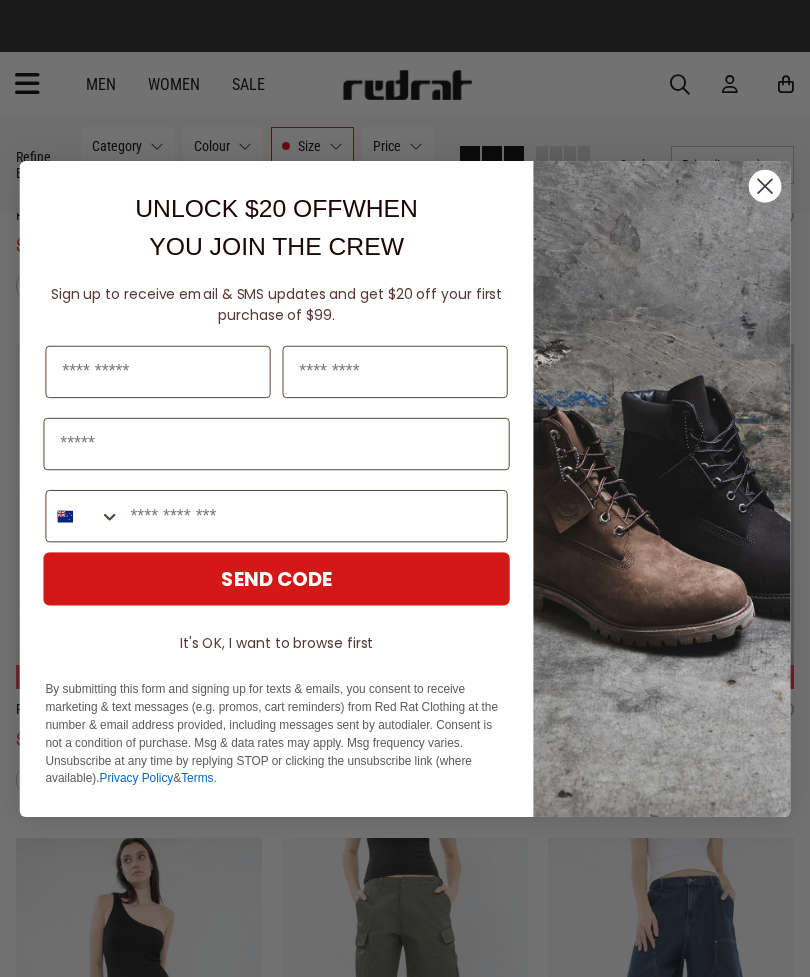 click 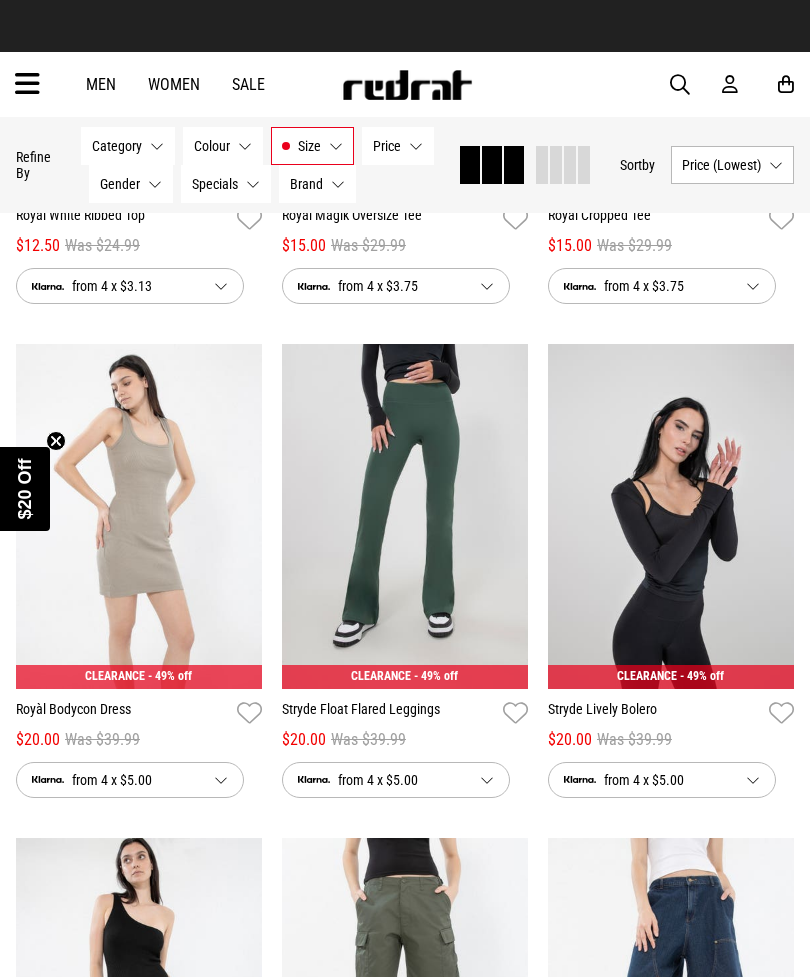 click on "CLEARANCE   - 49% off" at bounding box center (405, 677) 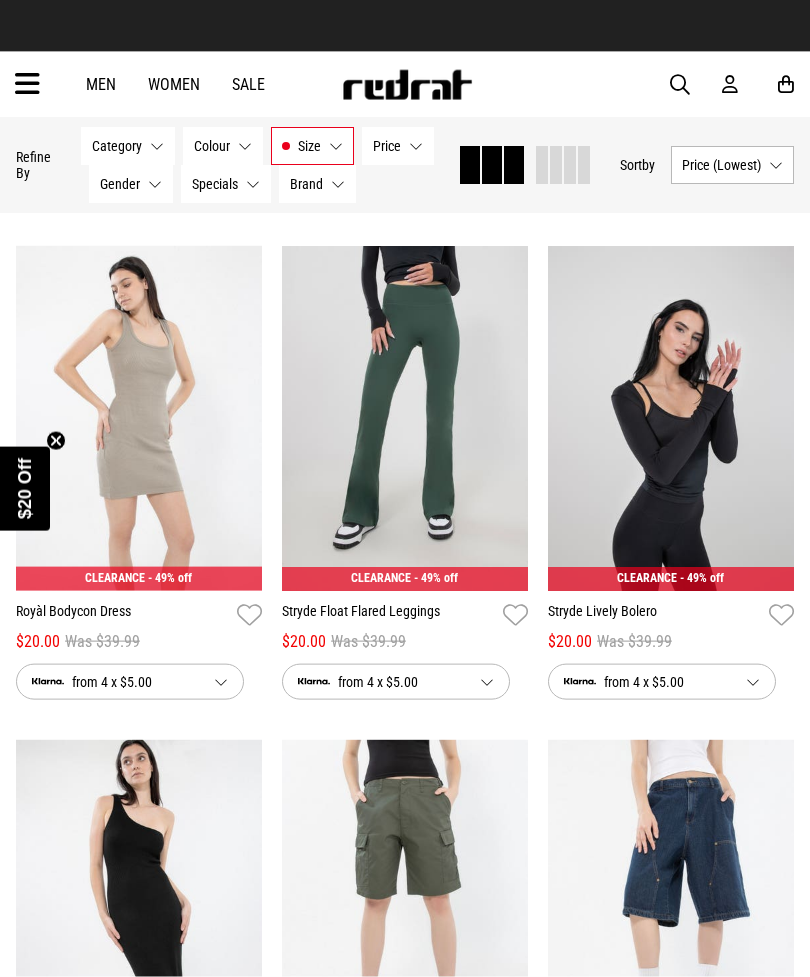 scroll, scrollTop: 655, scrollLeft: 0, axis: vertical 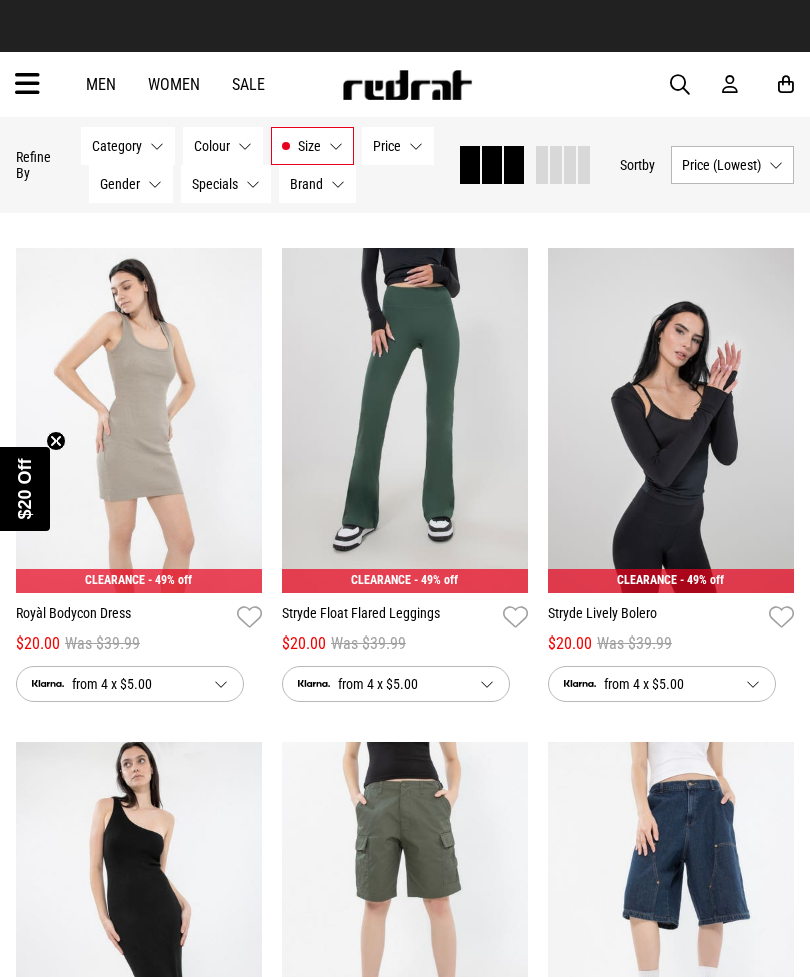click on "Stryde Float Flared Leggings" at bounding box center [388, 617] 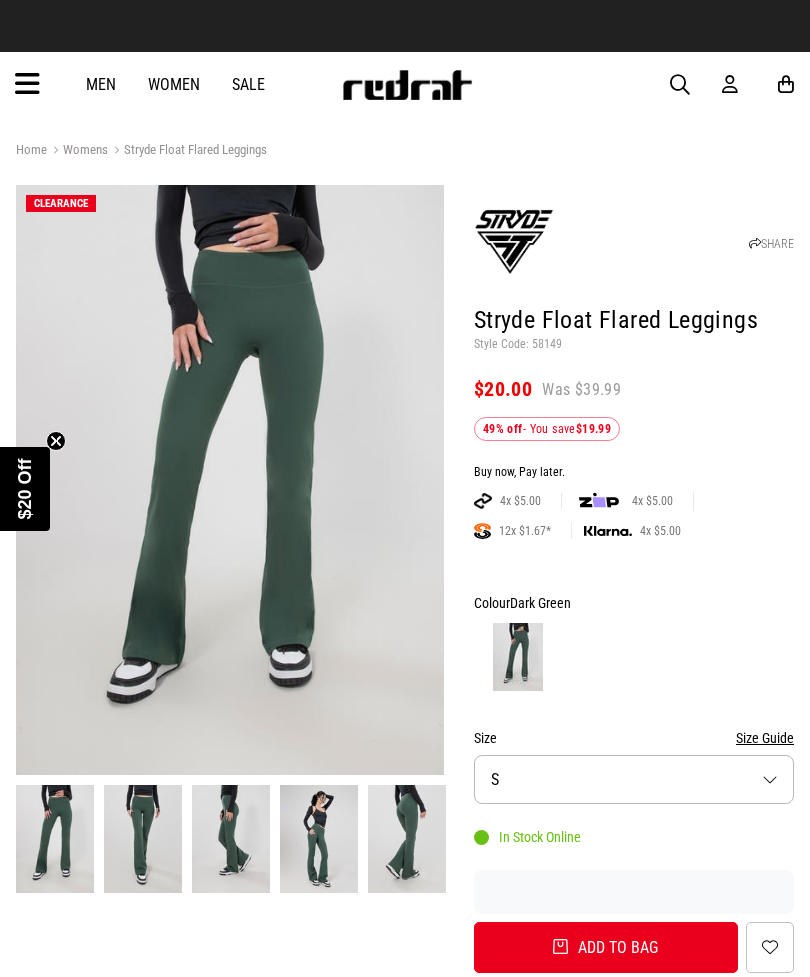 scroll, scrollTop: 33, scrollLeft: 0, axis: vertical 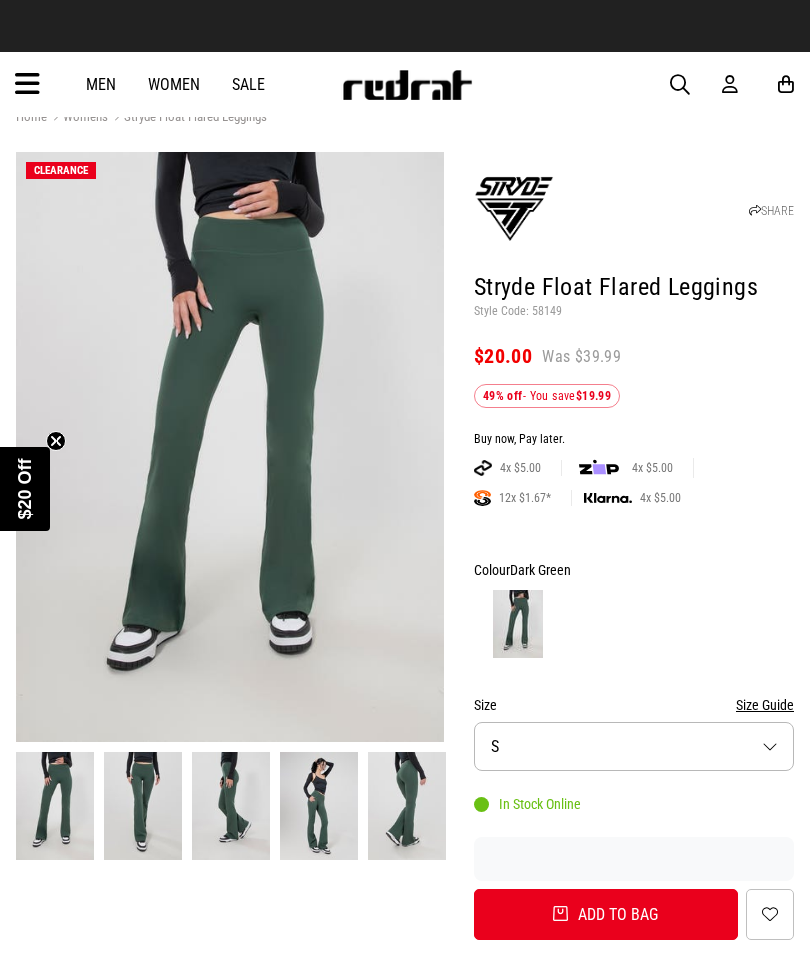 click on "Size S" at bounding box center (634, 746) 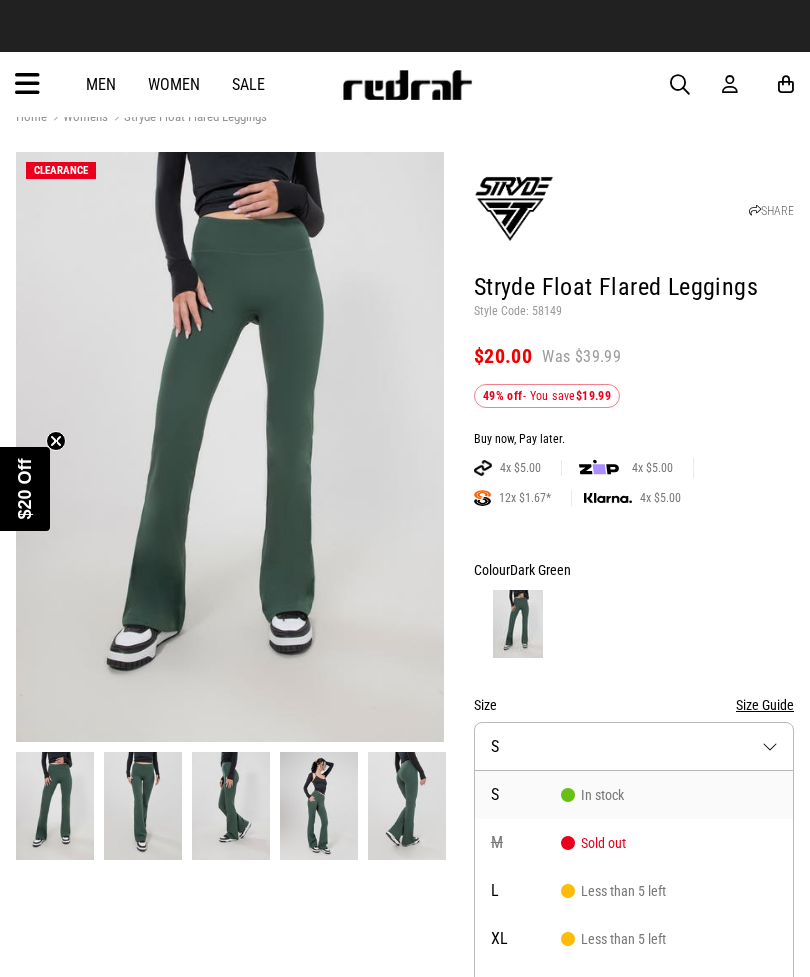 scroll, scrollTop: 0, scrollLeft: 0, axis: both 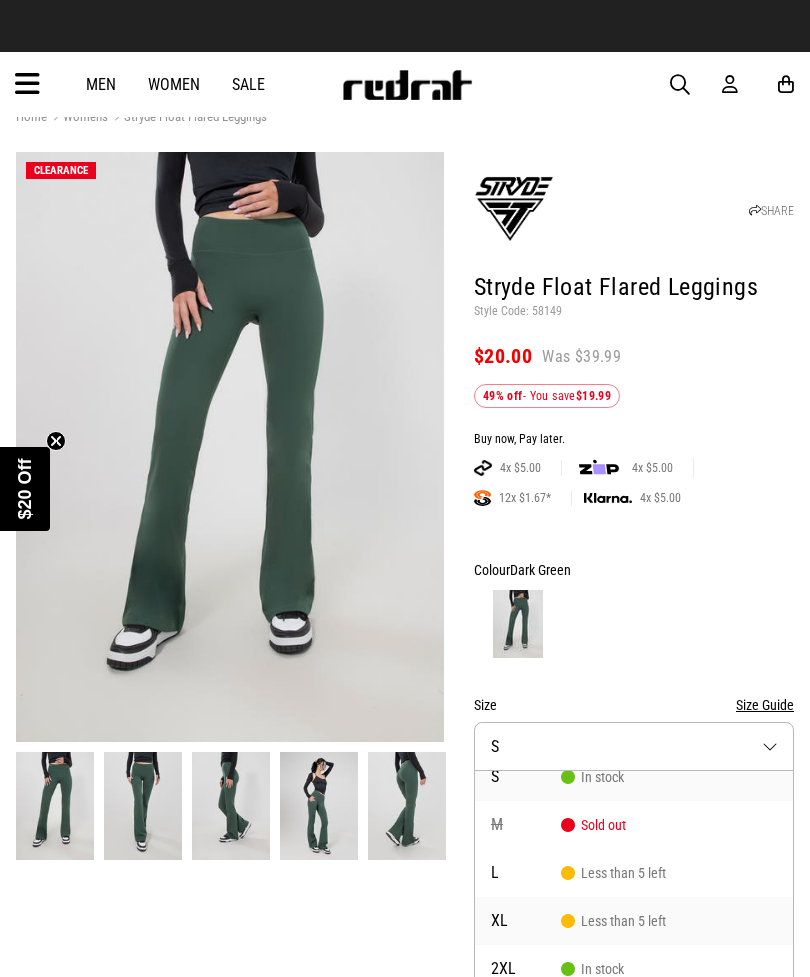 click on "Less than 5 left" at bounding box center [613, 921] 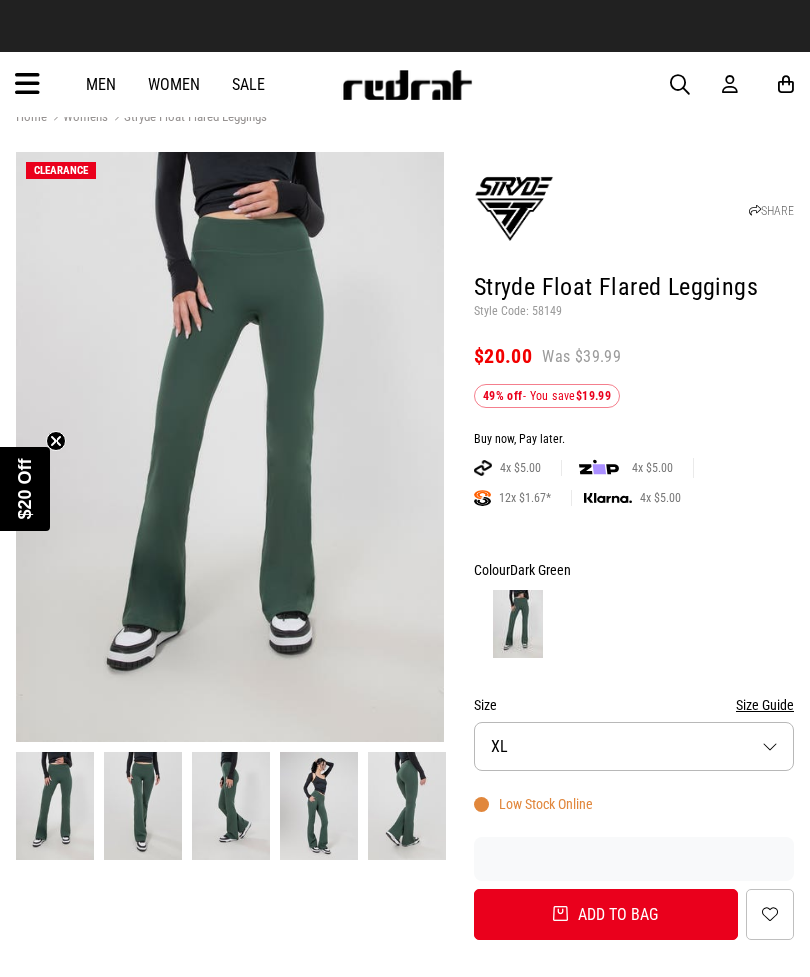 click on "Size Guide" at bounding box center [765, 705] 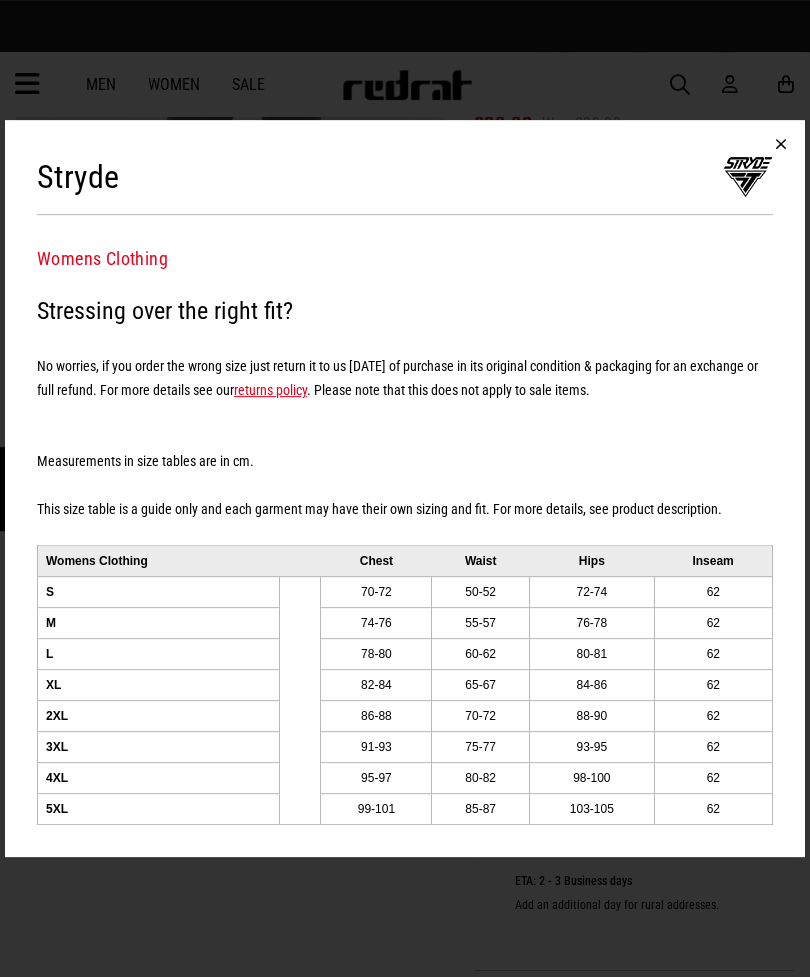scroll, scrollTop: 264, scrollLeft: 0, axis: vertical 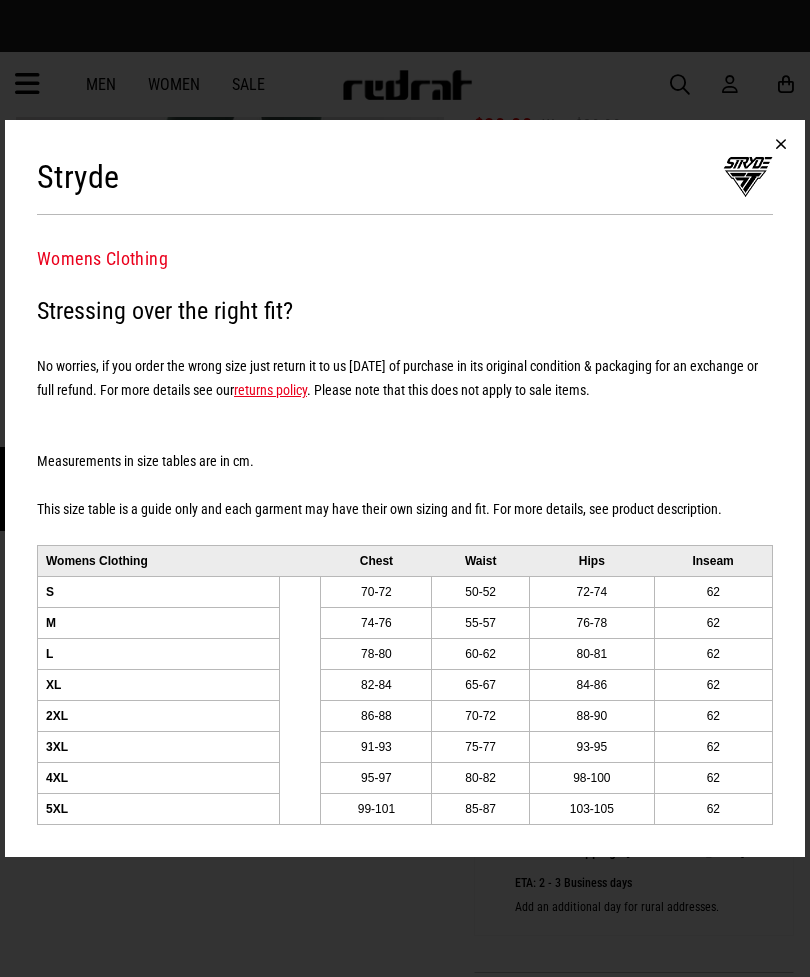 click at bounding box center (781, 144) 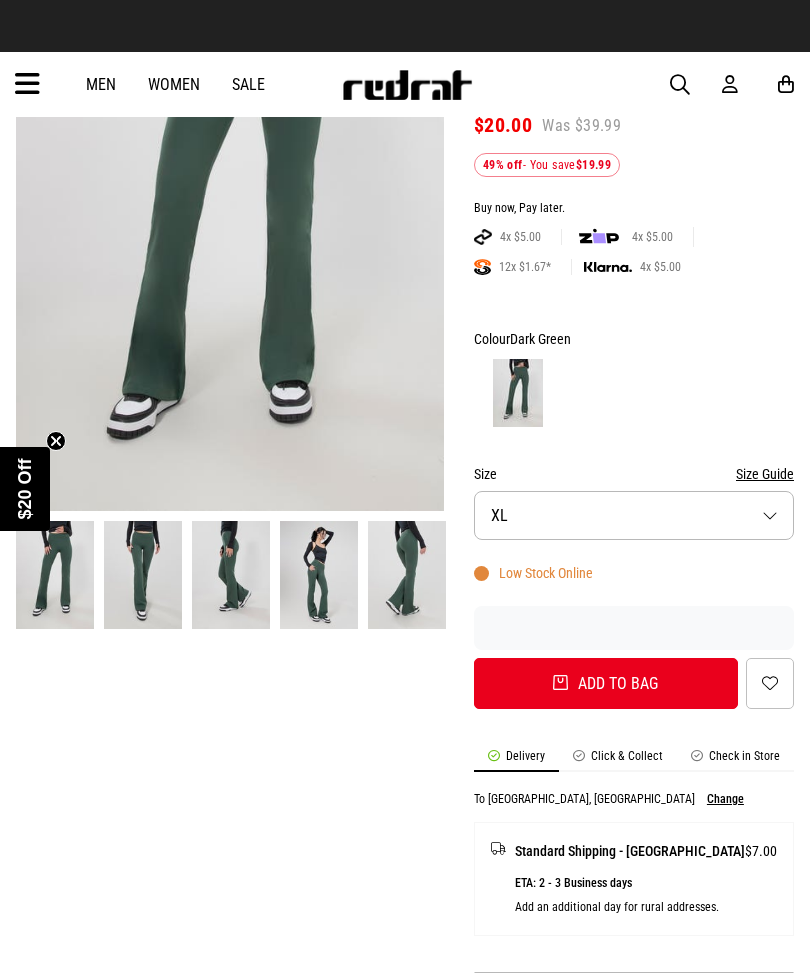 click on "Size XL" at bounding box center (634, 515) 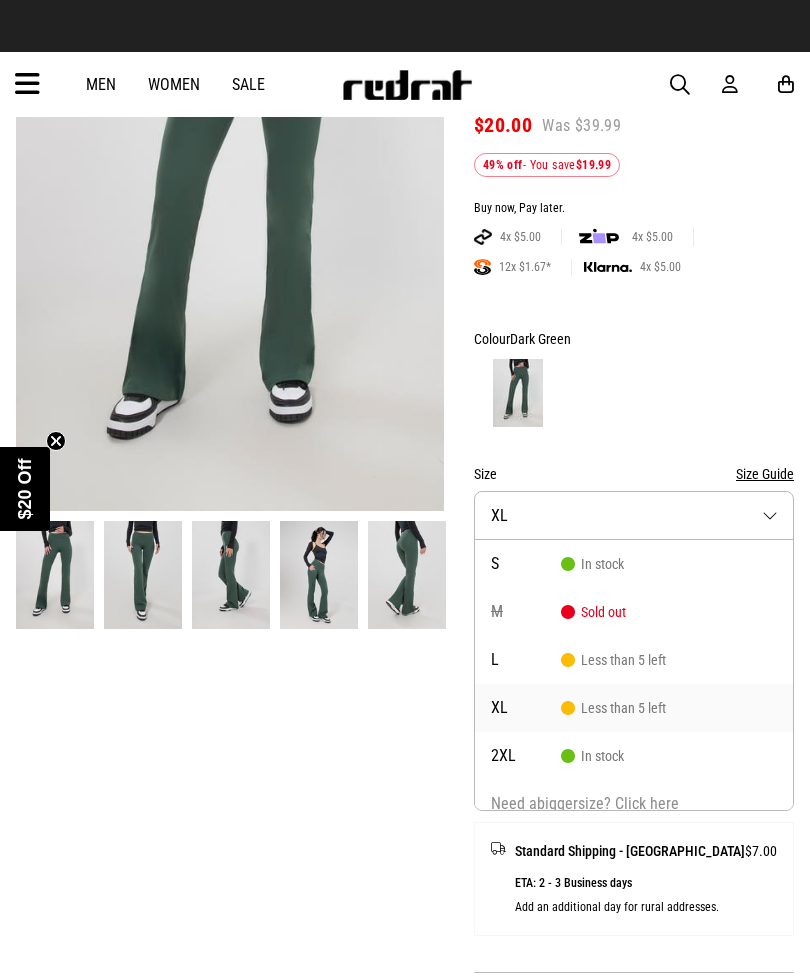 click at bounding box center [634, 393] 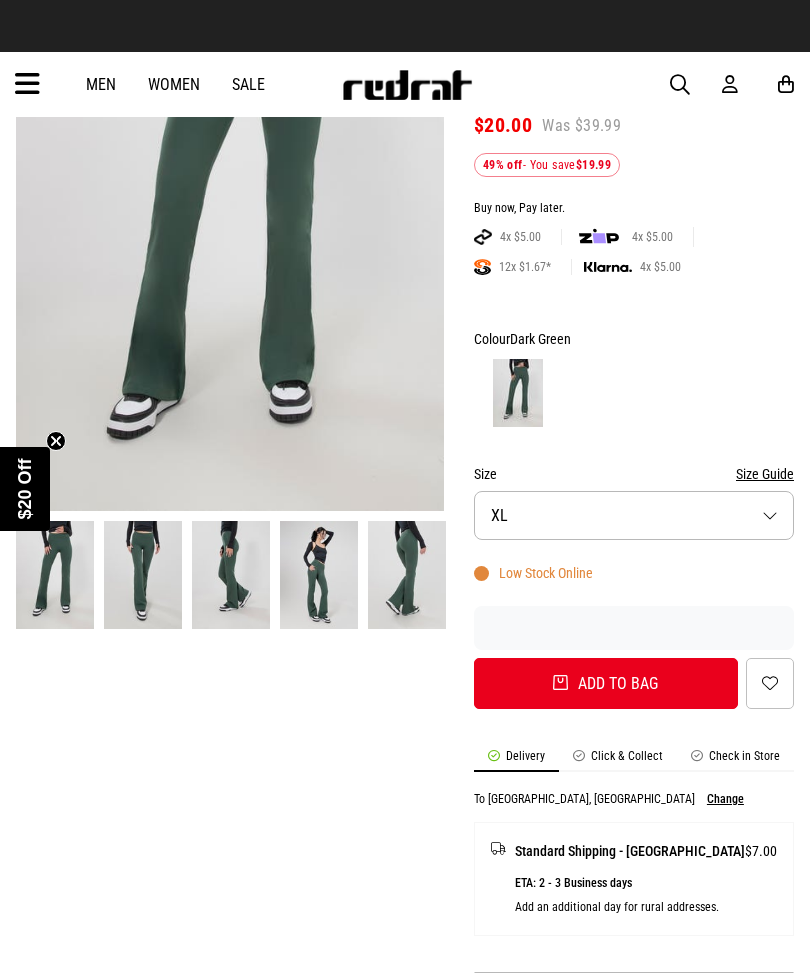 click on "Add to bag" at bounding box center (606, 683) 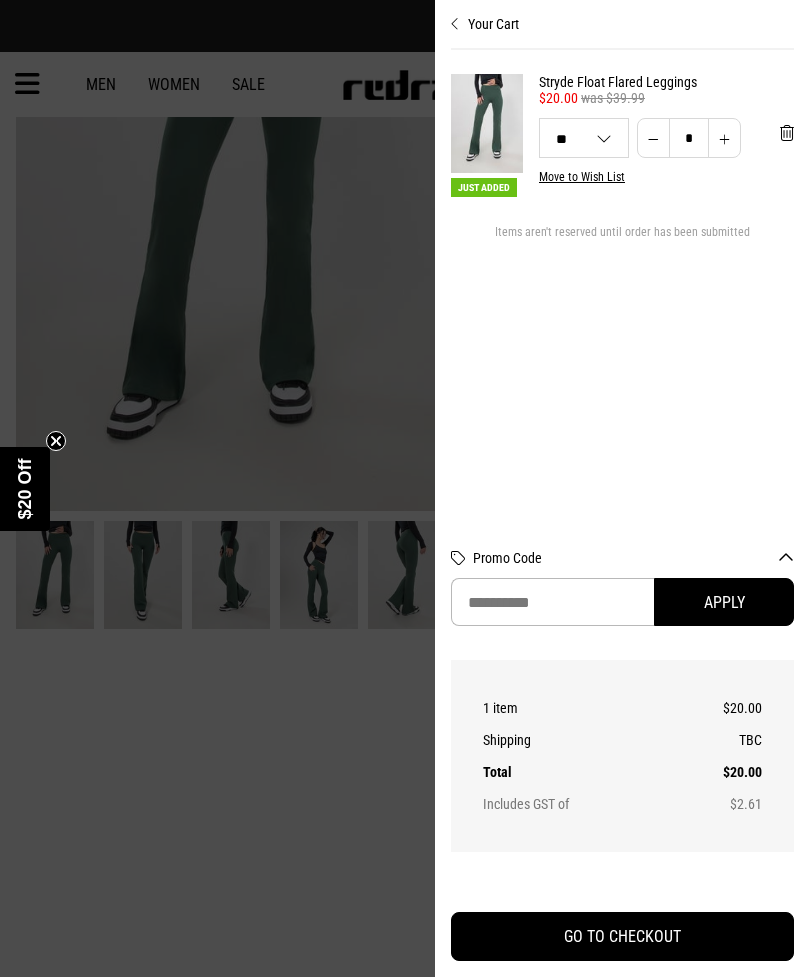 click at bounding box center [405, 488] 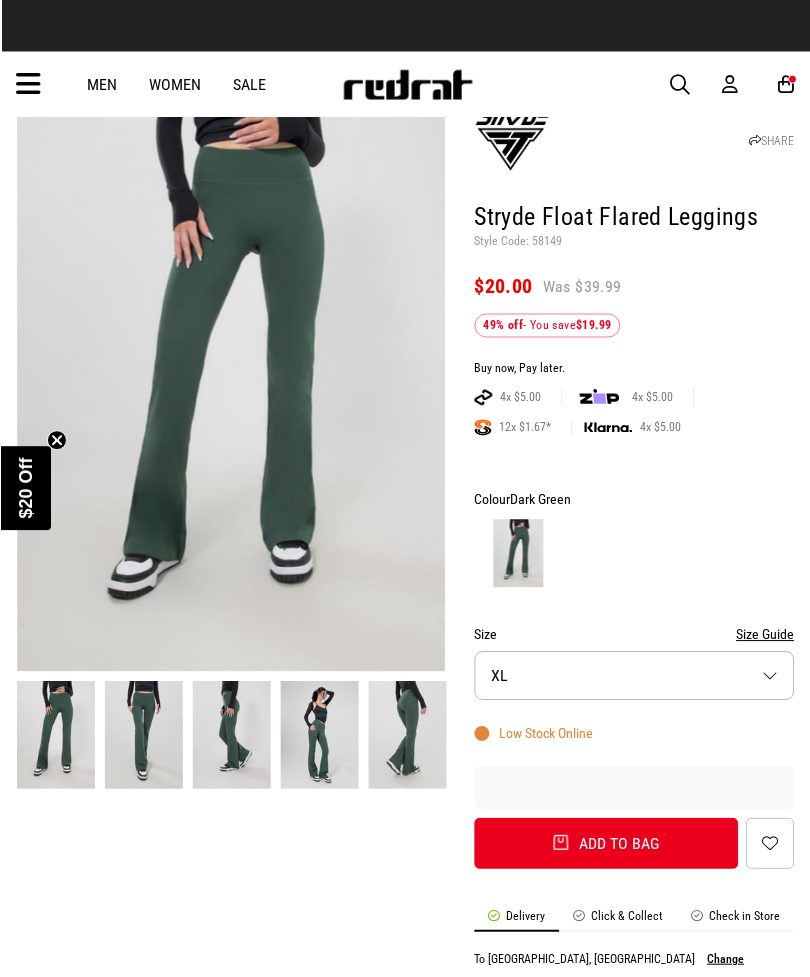 scroll, scrollTop: 0, scrollLeft: 0, axis: both 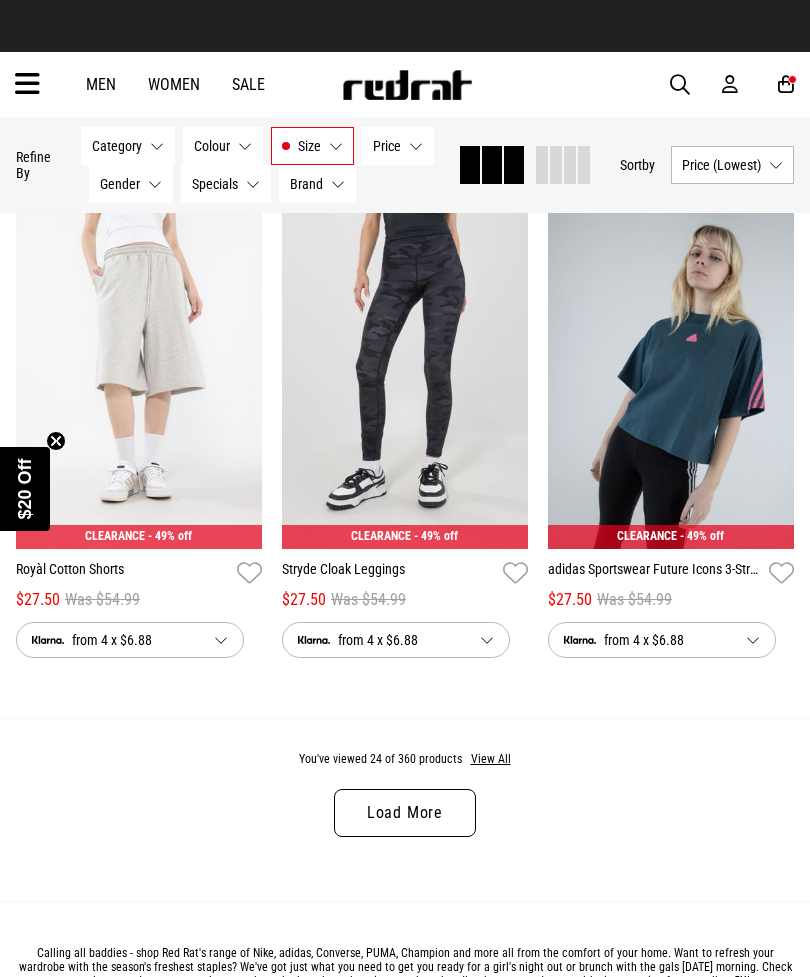 click at bounding box center [671, 377] 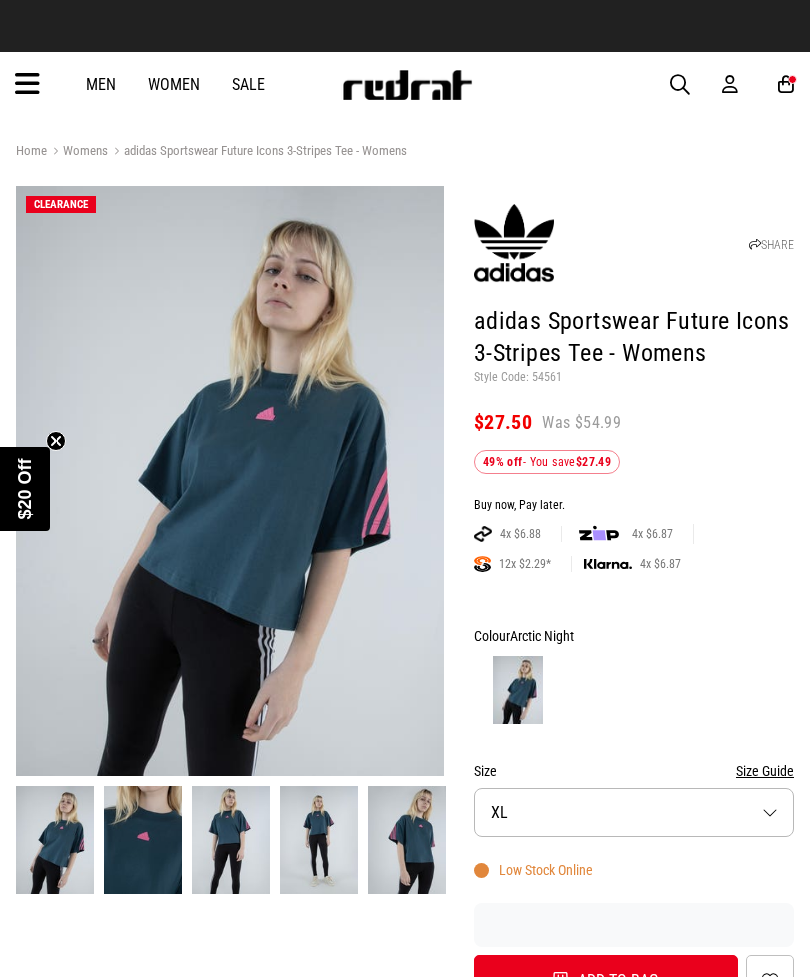 scroll, scrollTop: 371, scrollLeft: 0, axis: vertical 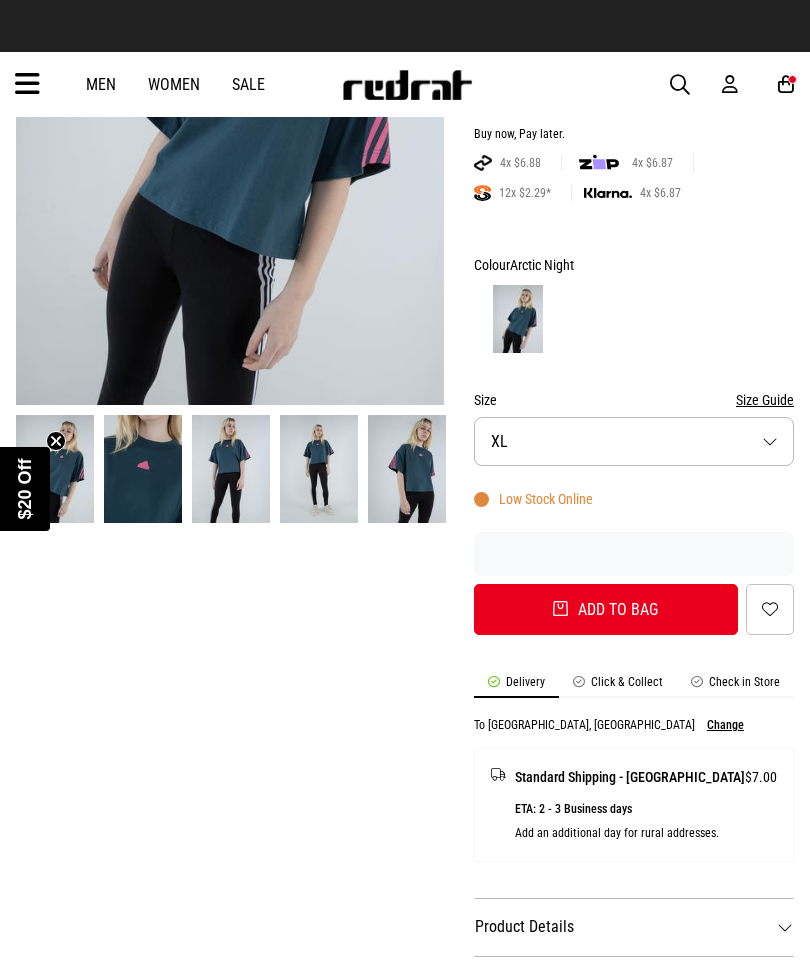 click on "Size XL" at bounding box center [634, 441] 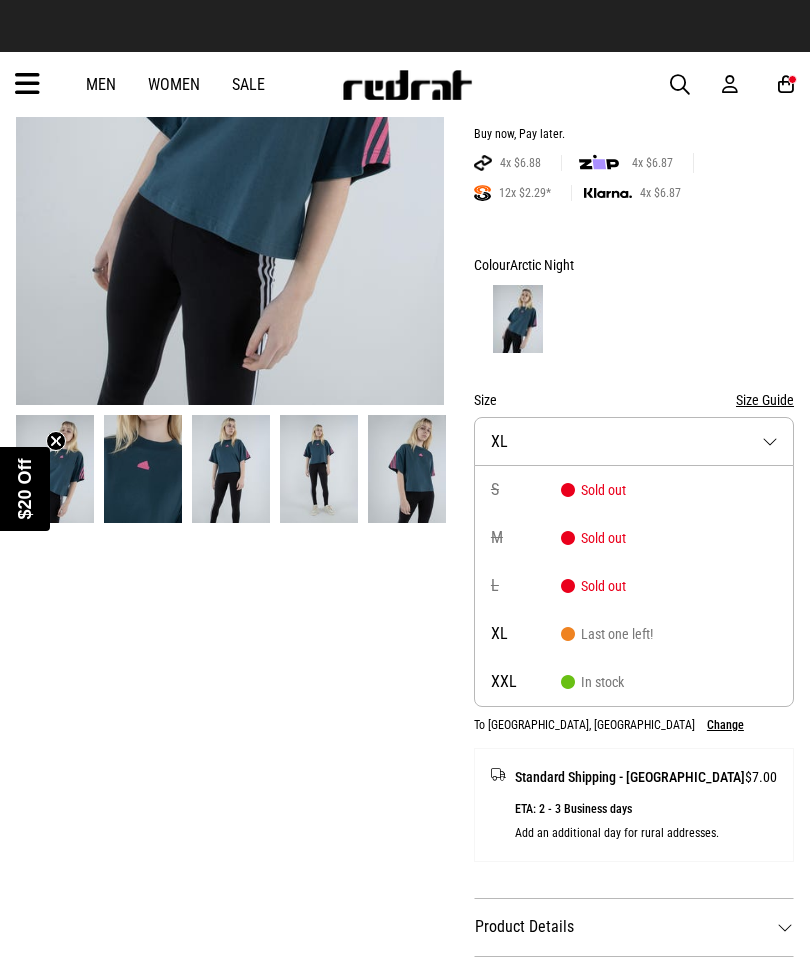 scroll, scrollTop: 0, scrollLeft: 0, axis: both 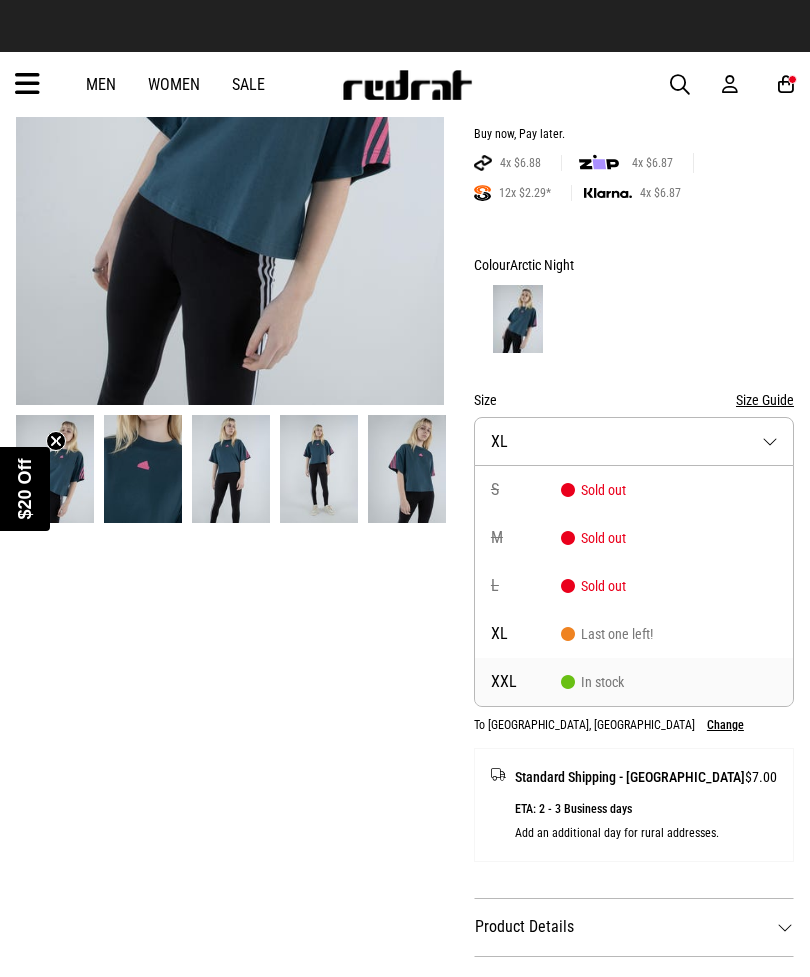 click on "In stock" at bounding box center [592, 682] 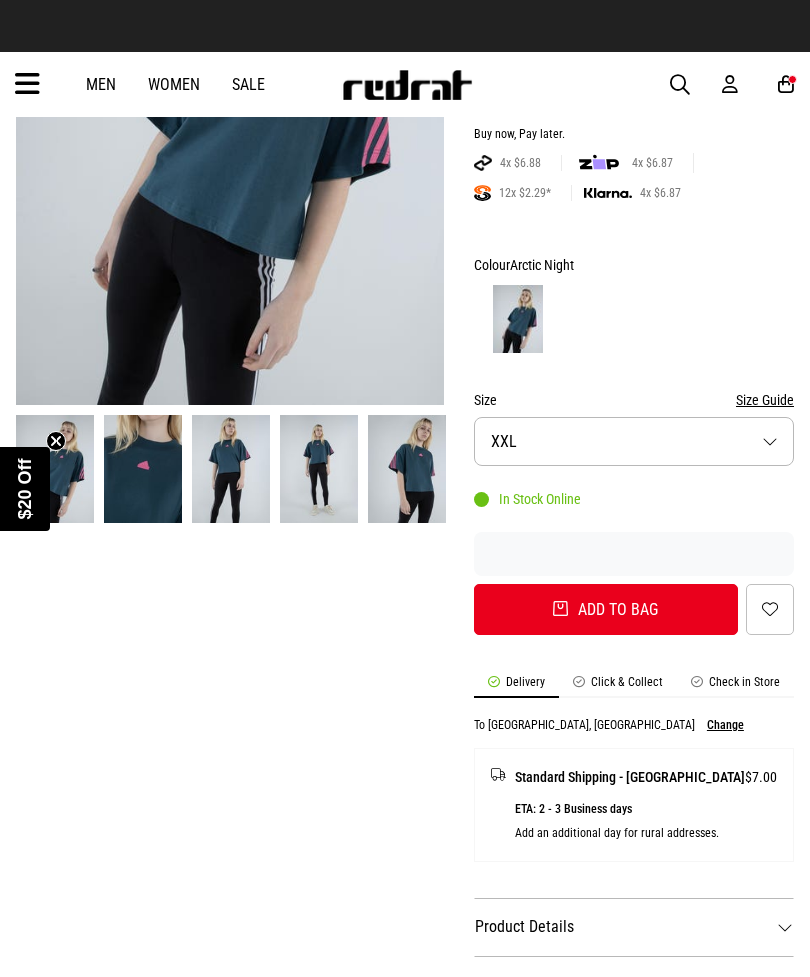 click on "Add to bag" at bounding box center [606, 609] 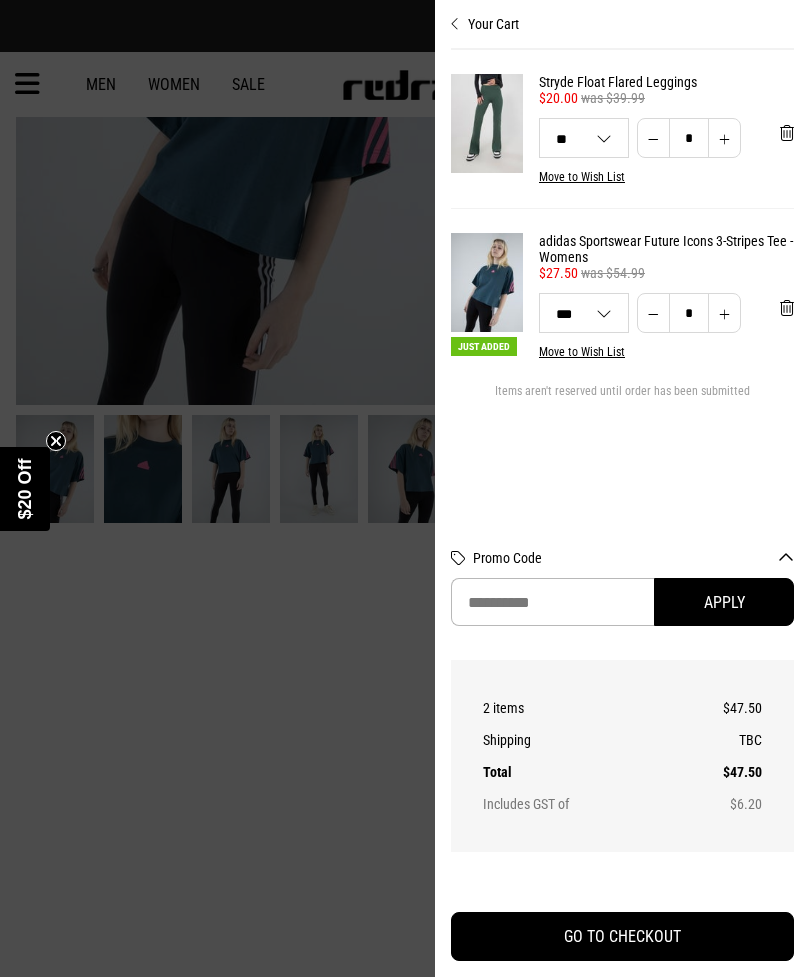 click at bounding box center [405, 488] 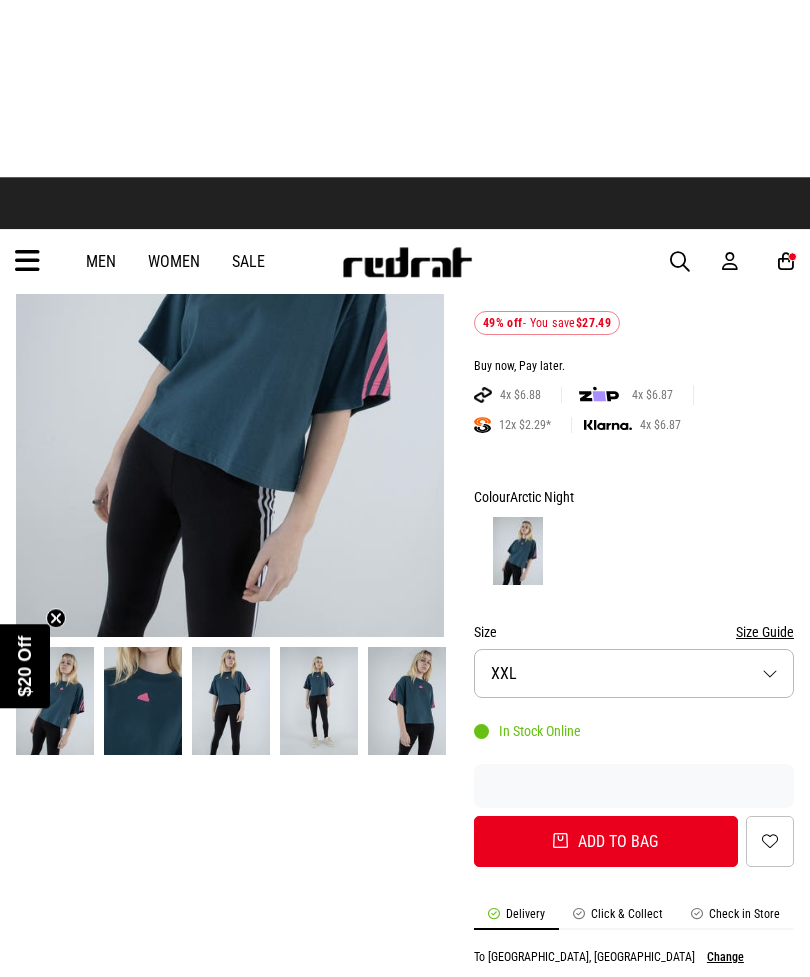 scroll, scrollTop: 0, scrollLeft: 0, axis: both 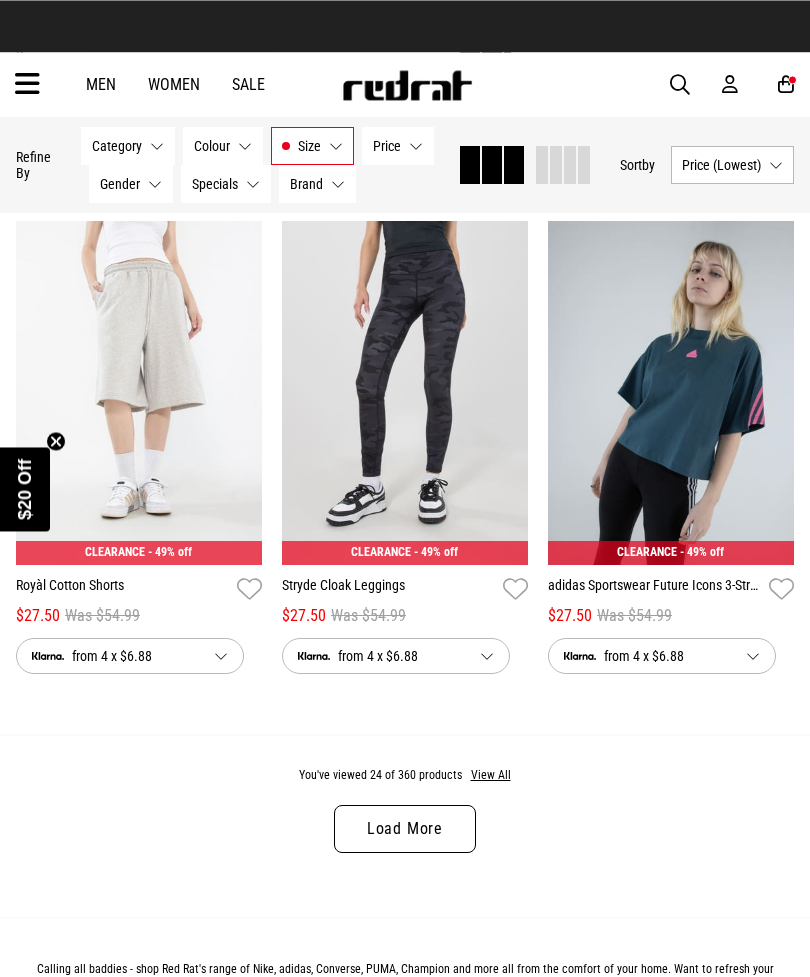 click on "Load More" at bounding box center [405, 829] 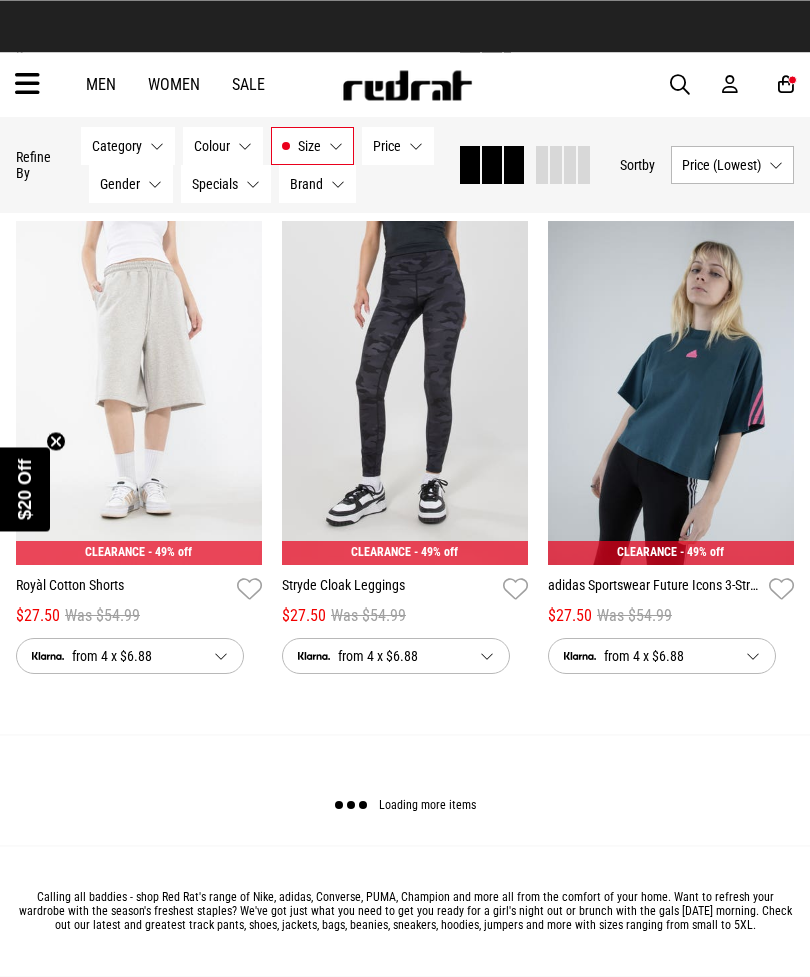 scroll, scrollTop: 3643, scrollLeft: 0, axis: vertical 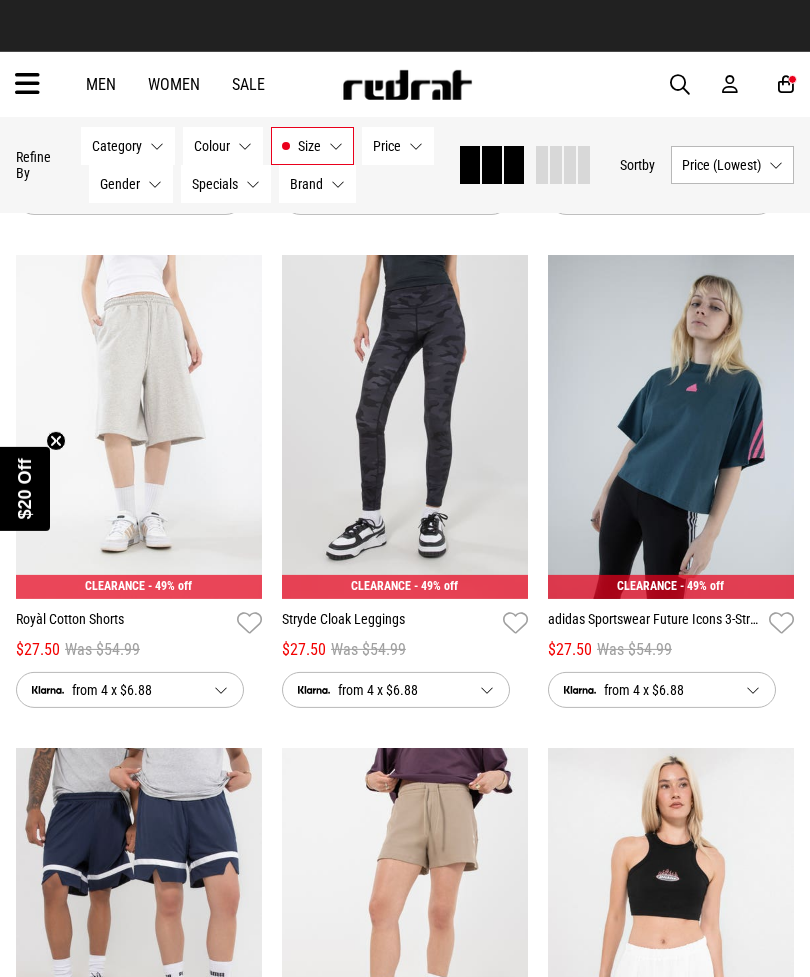click on "Price" at bounding box center (387, 146) 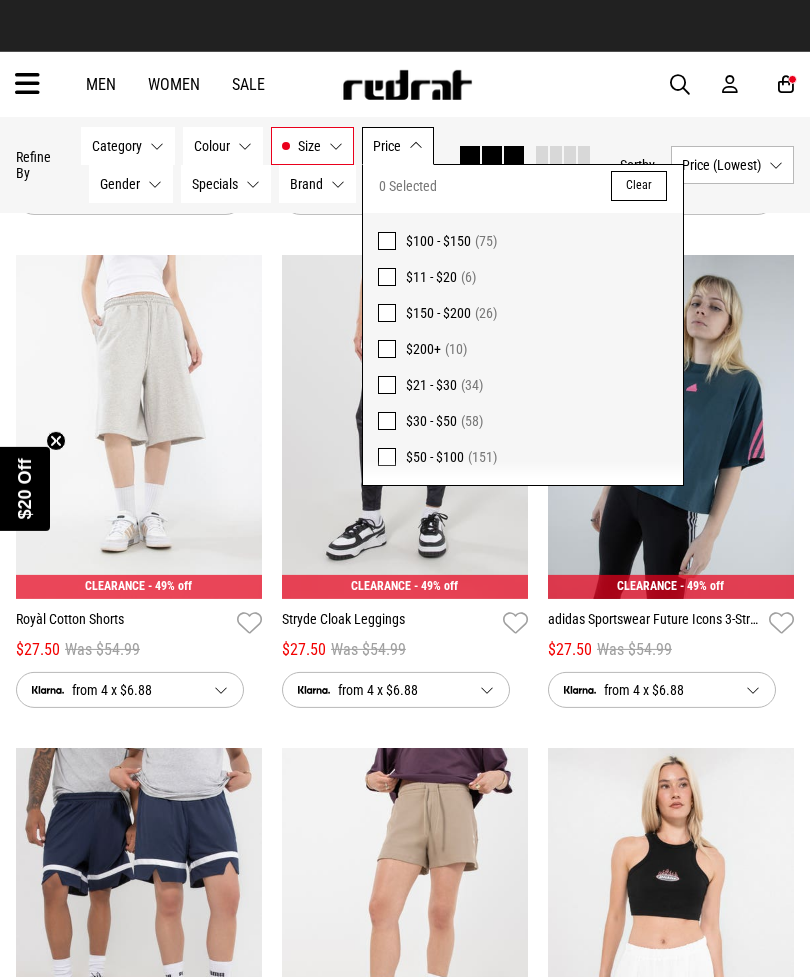 scroll, scrollTop: 5, scrollLeft: 0, axis: vertical 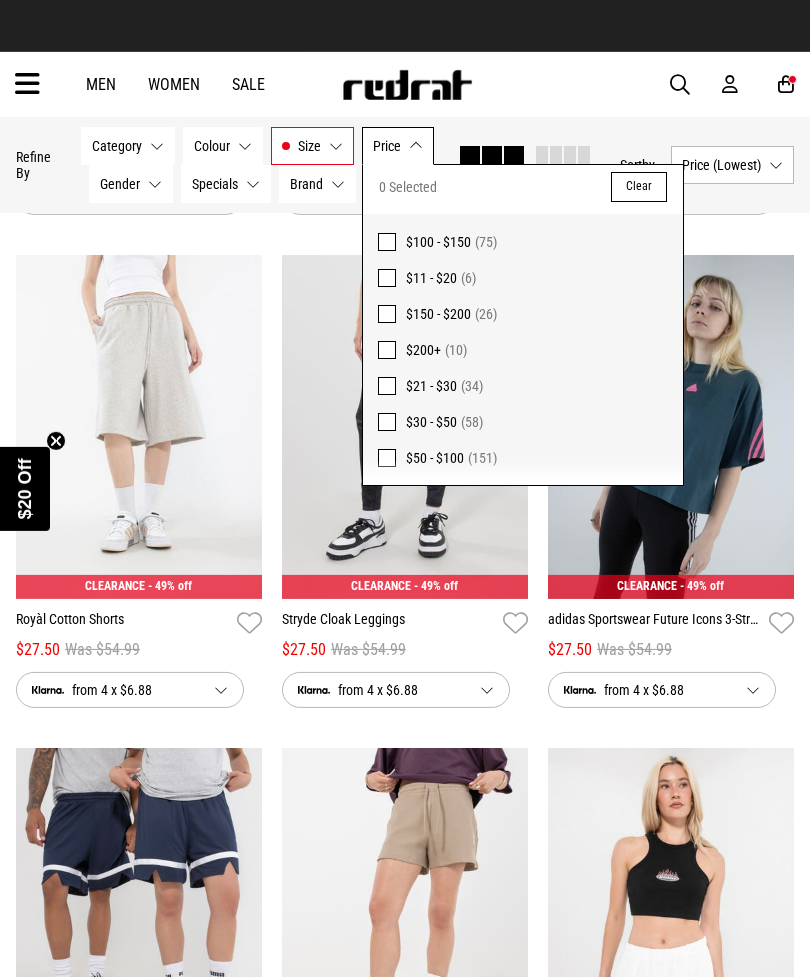click on "$21 - $30" at bounding box center (431, 386) 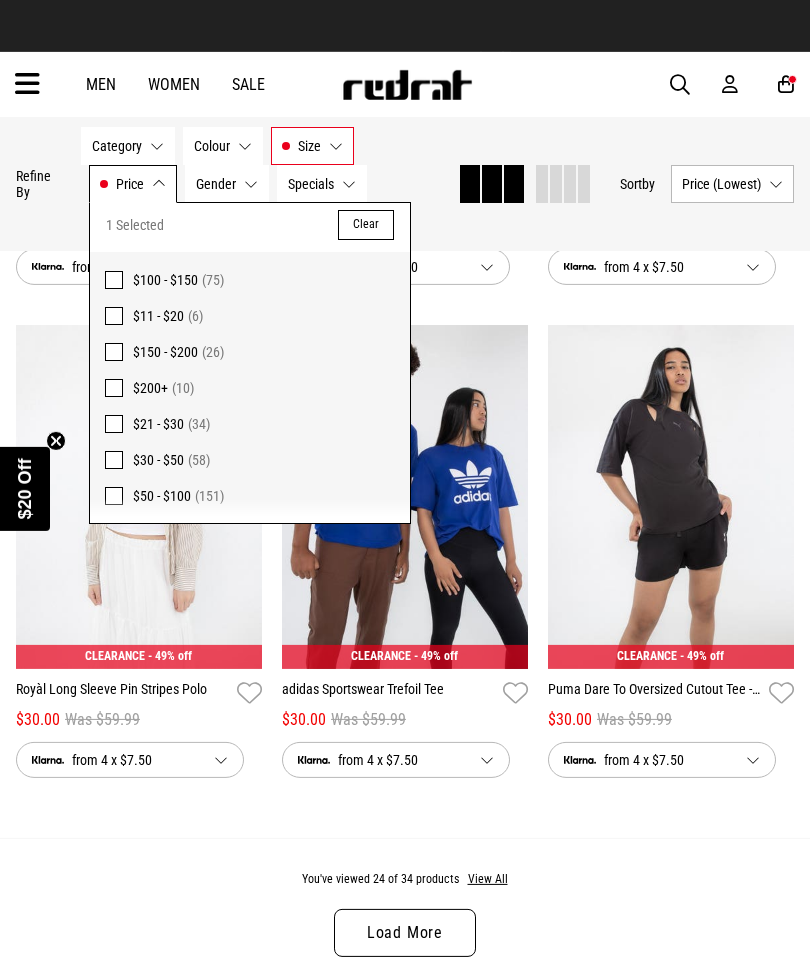 click on "Hide   Refine s   Refine By      Filters  Category  None selected   Category  0 Selected  Clear  Bottoms (10) Tops (24) Colour  None selected   Colour  0 Selected  Clear  Black (10) Blue (6) Brown (3) Green (5) Grey (3) Multi (1) Purple (1) White (5) Size  10, 16, 18, XL, XXL, M   Size  6 Selected  Clear  5 (1) 6 (1) 10 (0) 11 (1) 16 (0) 18 (0) 10-12 (1) 10XL (1) 2XL (11) 3.5-6 (4) 3XL (6) 4XL (12) 5XL (10) 7-9 (3) 7XL (4) L (25) M (27) S (23) XL (26) XS (2) XXL (8) XXXL (4) XXXXL (2) XXXXXL (2) Price  $21 - $30   Price  1 Selected  Clear  $100 - $150 (75) $11 - $20 (6) $150 - $200 (26) $200+ (10) $21 - $30 (34) $30 - $50 (58) $50 - $100 (151) Gender  None selected   Gender  0 Selected  Clear  Mens (16) Womens (34) Specials  None selected   Specials  0 Selected  Clear  Brand  None selected   Brand  0 Selected  Clear  adidas (4) AS Colour (3) Dickies (3) PROCLUB (4) Puma (12) Royàl (7) Stryde (1) Clear filters Apply filters
Sort  by   Price (Lowest)" at bounding box center (405, 184) 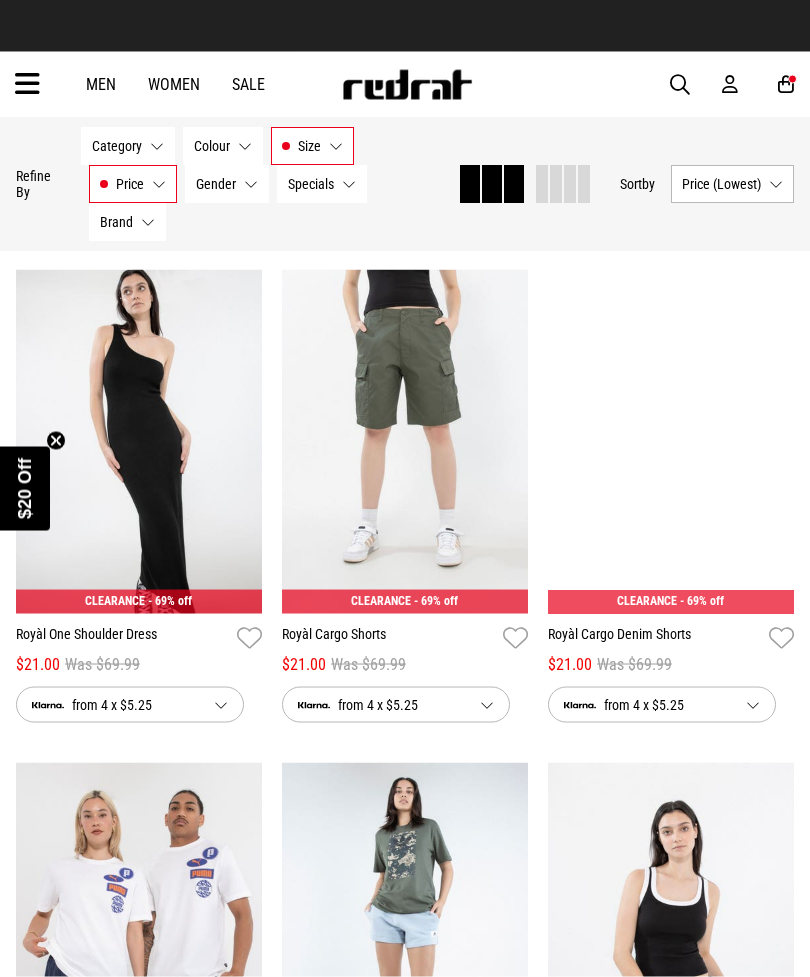 scroll, scrollTop: 211, scrollLeft: 0, axis: vertical 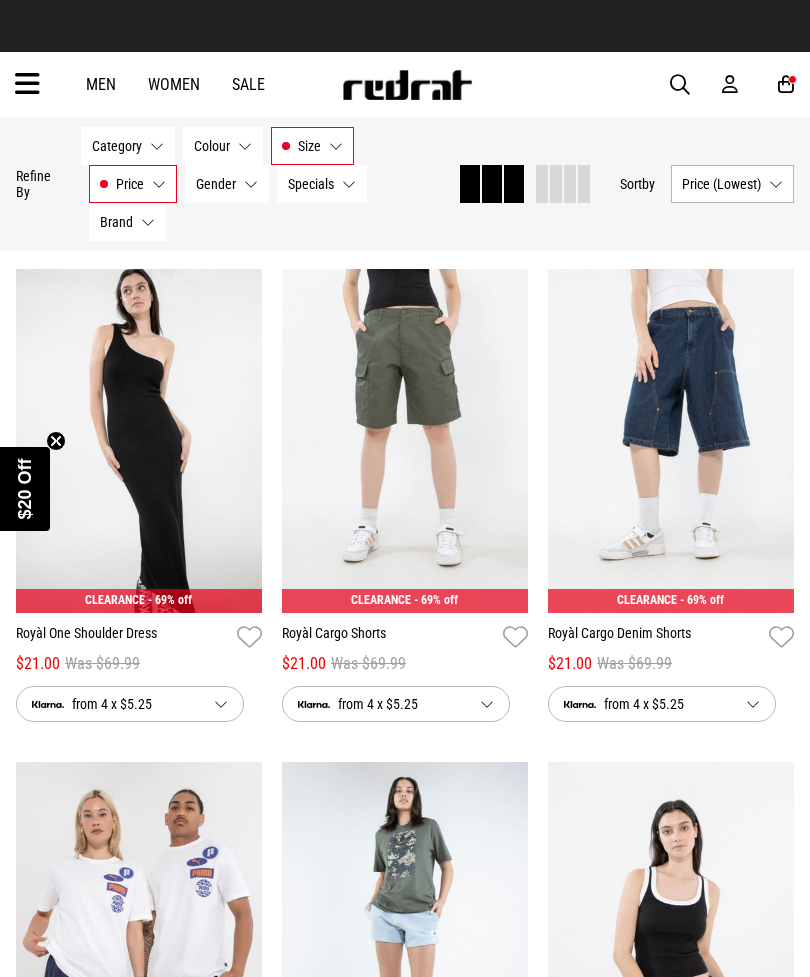 click on "Next" at bounding box center [771, 429] 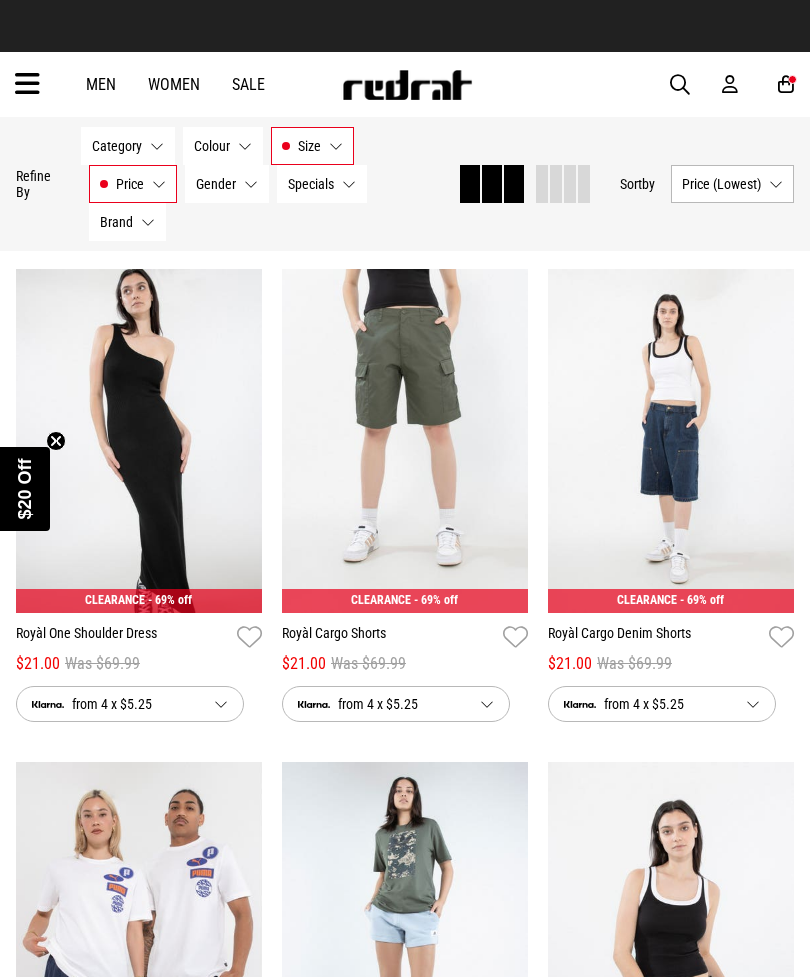 click at bounding box center [671, 441] 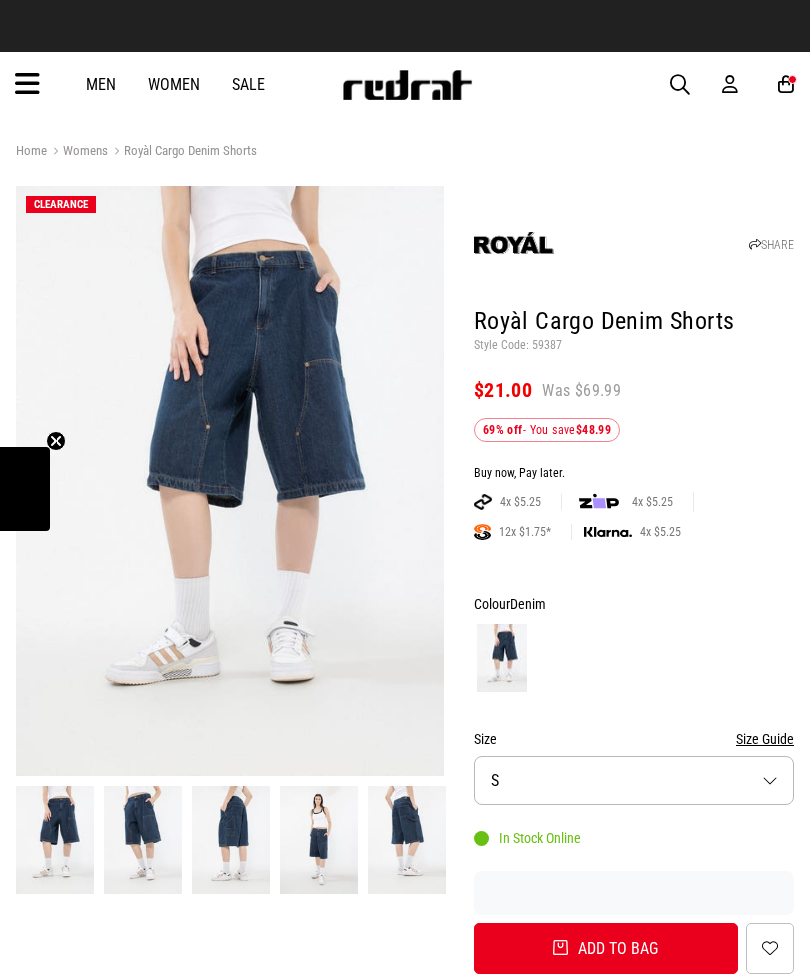 click on "Size S" at bounding box center [634, 780] 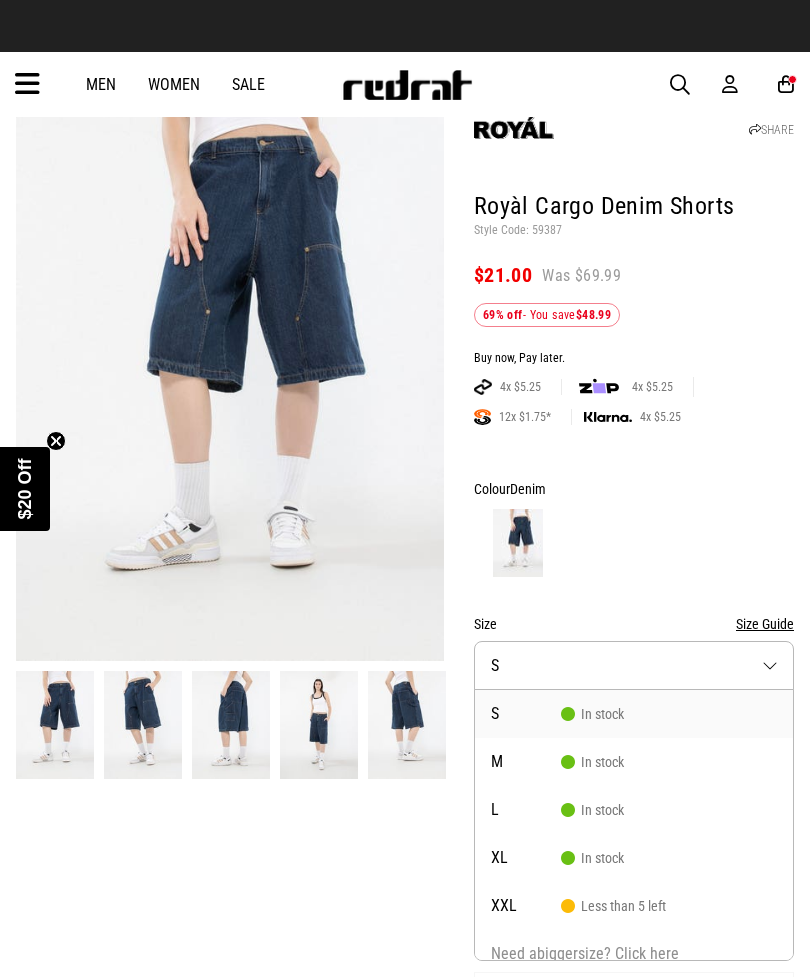 scroll, scrollTop: 115, scrollLeft: 0, axis: vertical 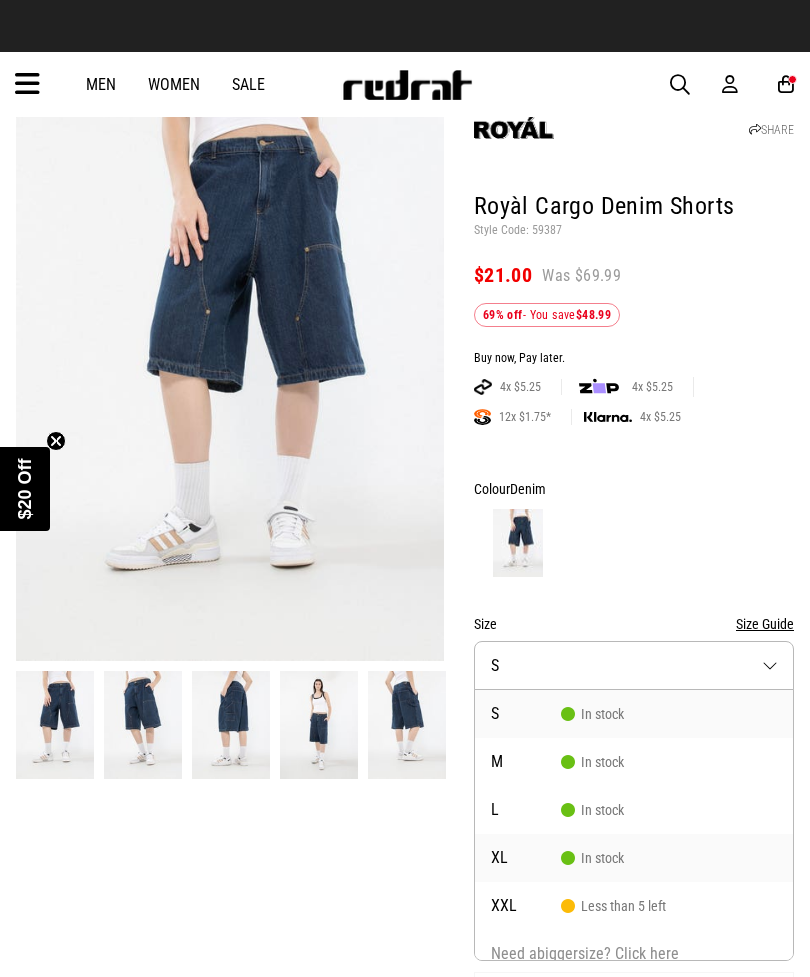click on "In stock" at bounding box center [592, 858] 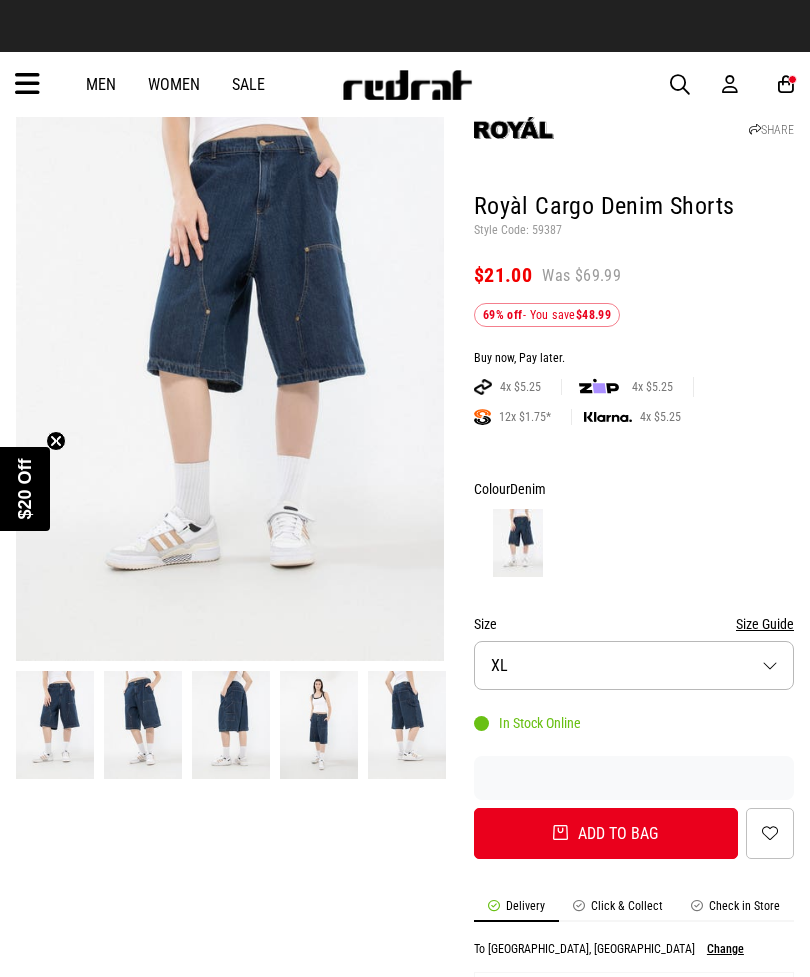 scroll, scrollTop: 0, scrollLeft: 0, axis: both 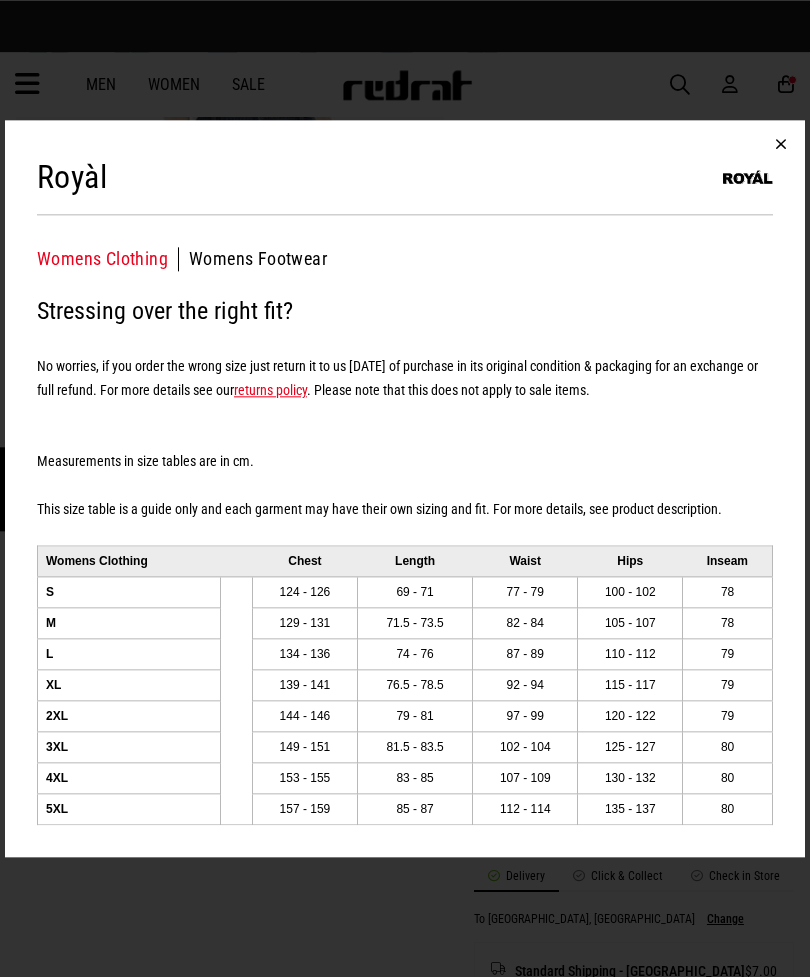click at bounding box center (781, 144) 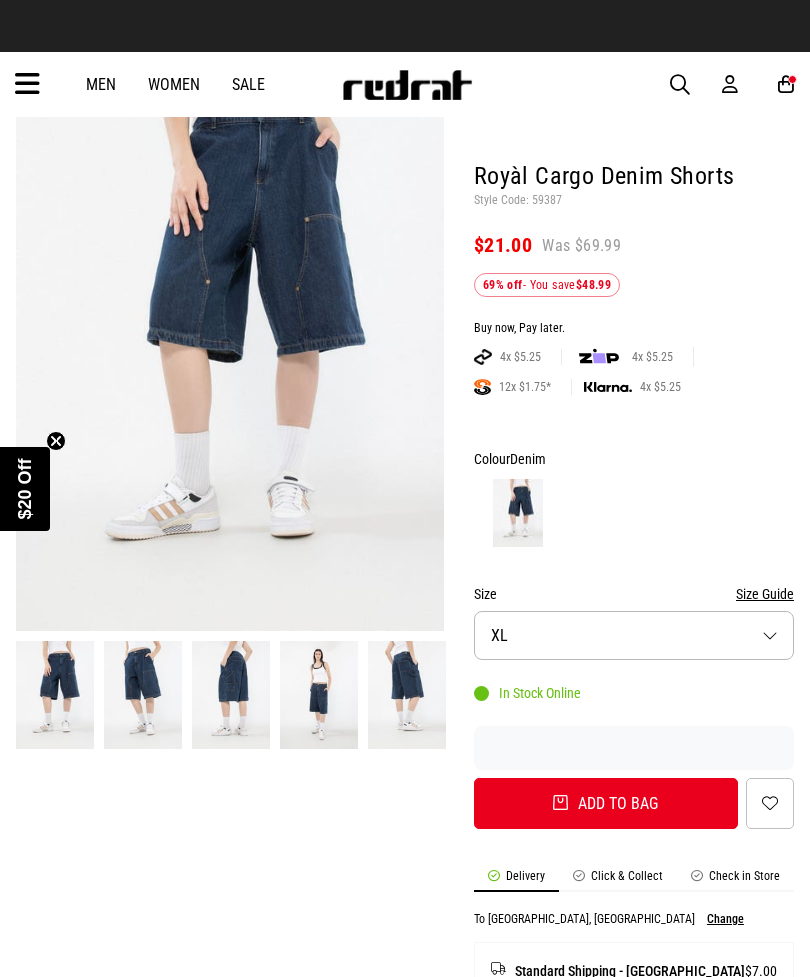 click on "Add to bag" at bounding box center [606, 803] 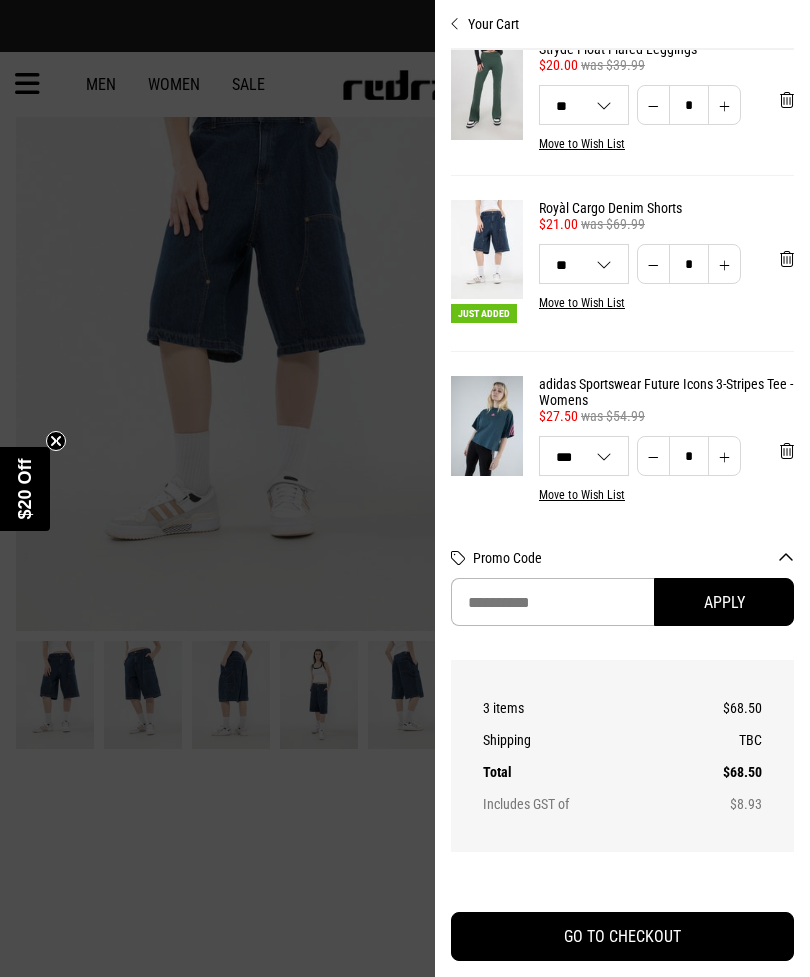 scroll, scrollTop: 36, scrollLeft: -1, axis: both 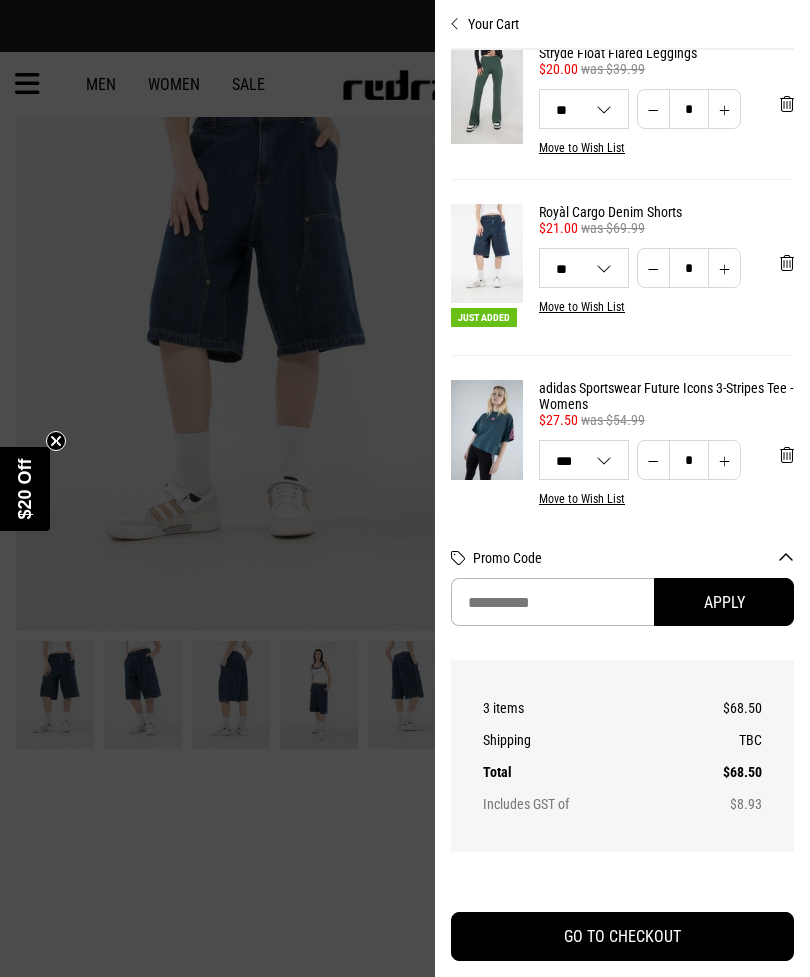 click at bounding box center [405, 488] 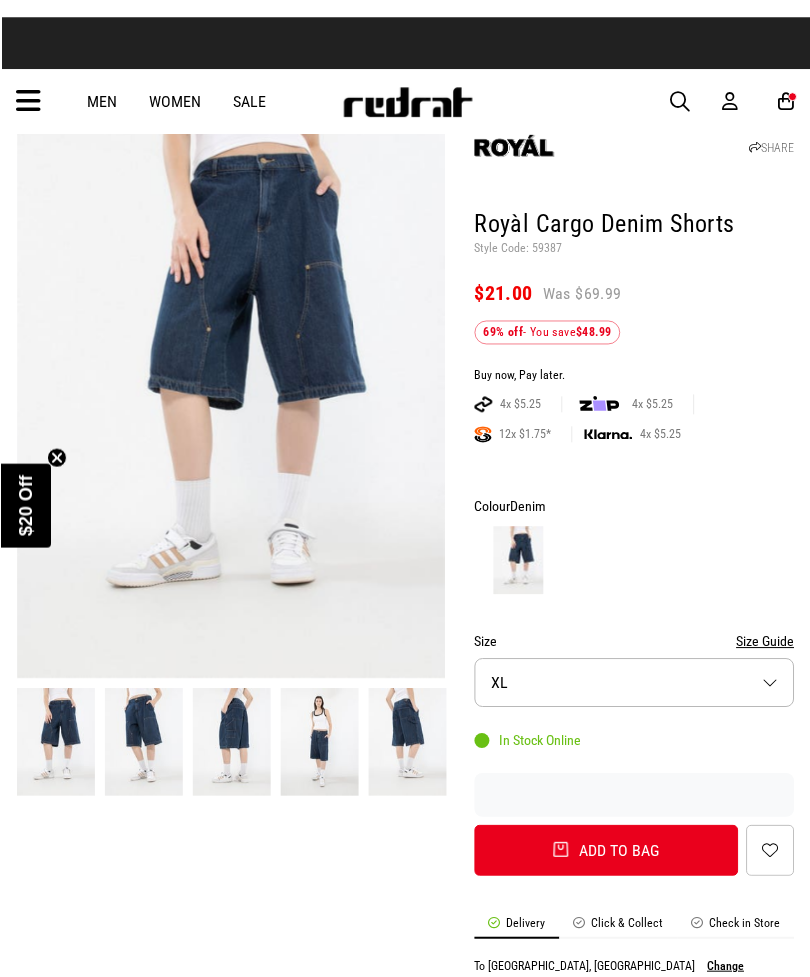 scroll, scrollTop: 0, scrollLeft: 0, axis: both 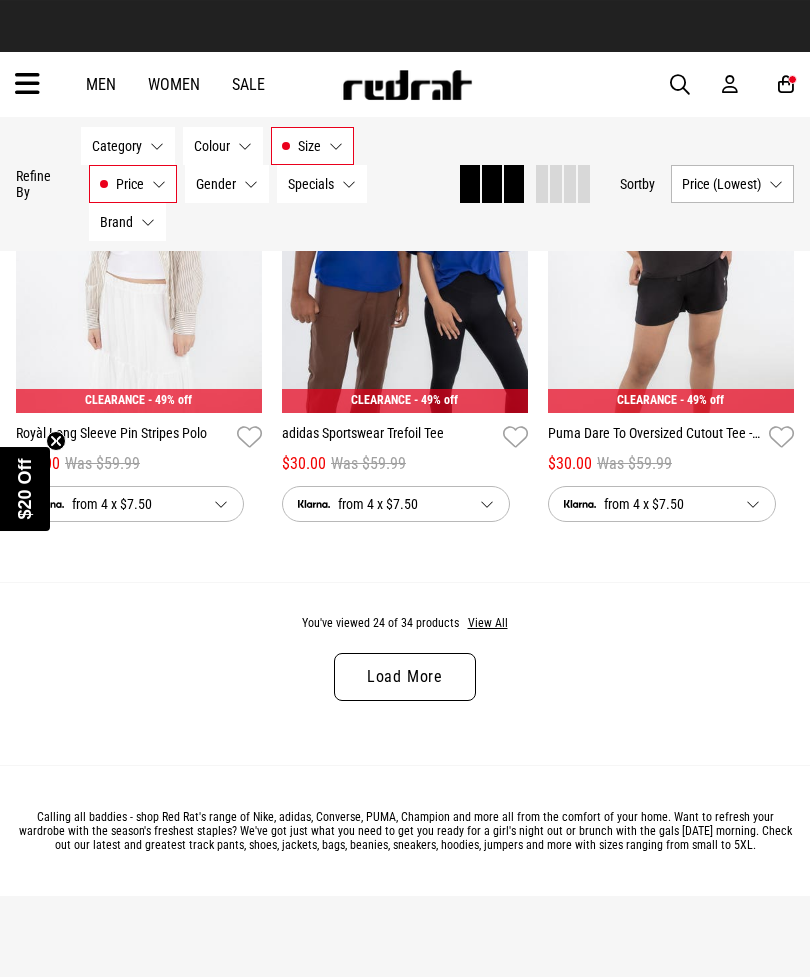 click on "Sale" at bounding box center [248, 84] 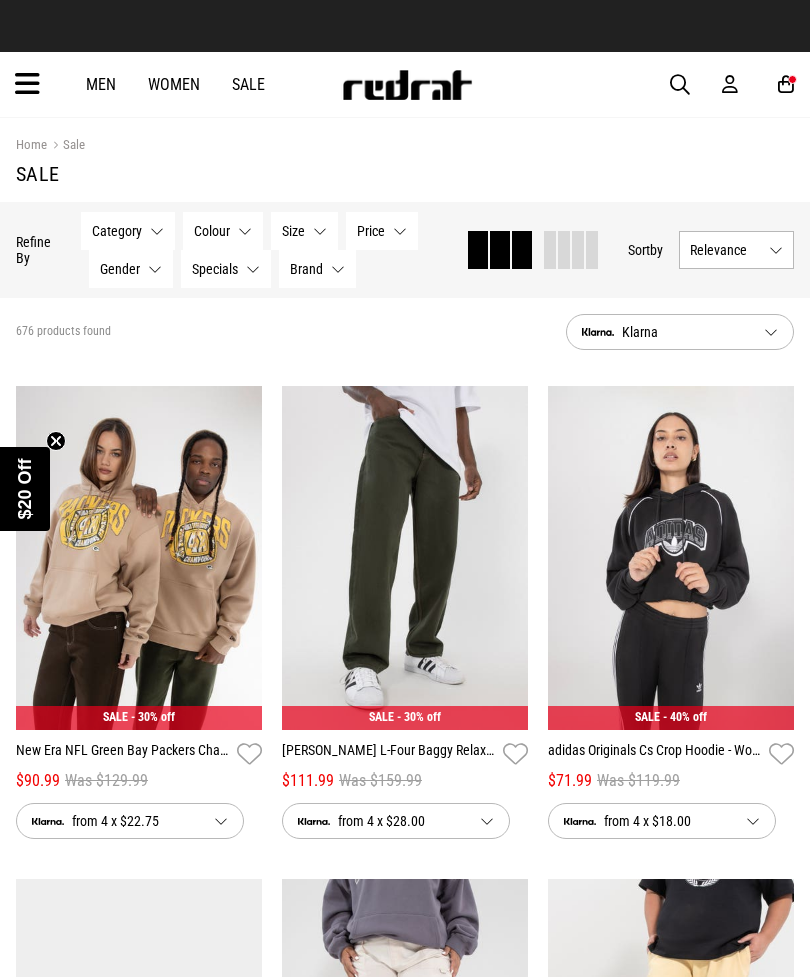 scroll, scrollTop: 0, scrollLeft: 0, axis: both 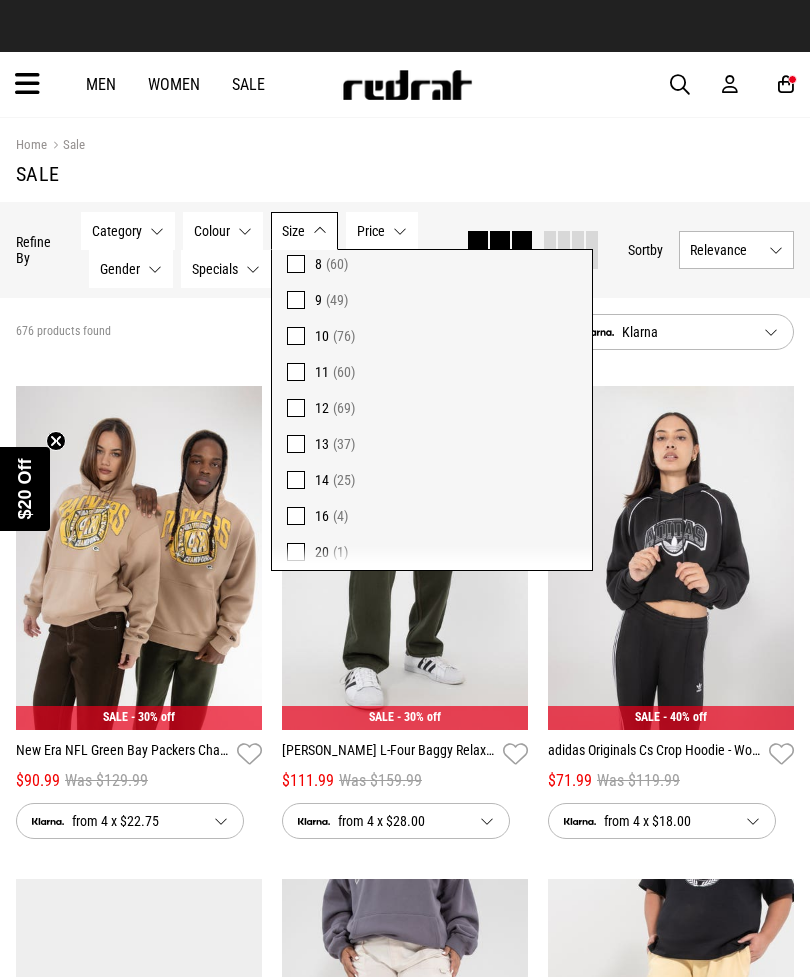 click at bounding box center (296, 336) 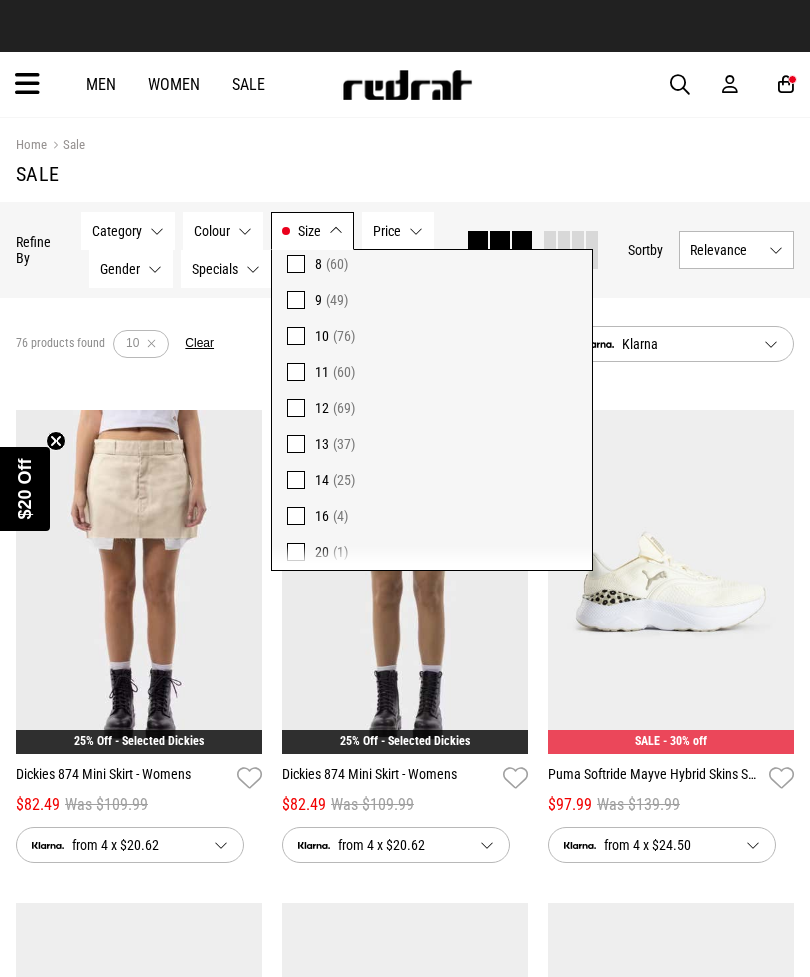 click at bounding box center (296, 336) 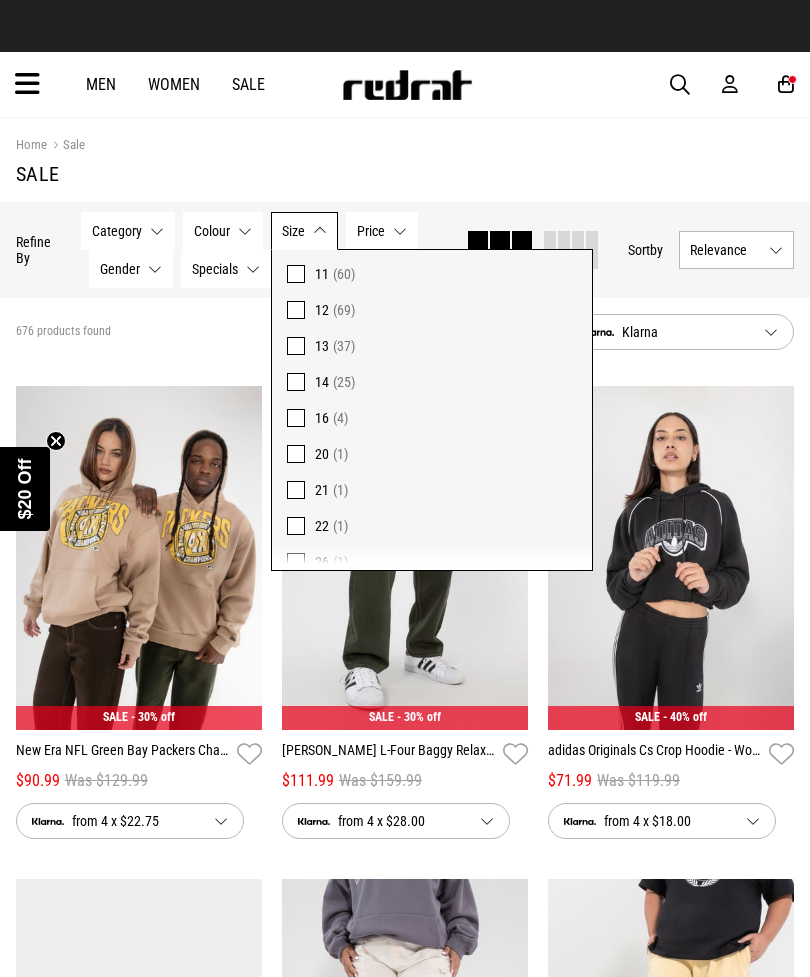 scroll, scrollTop: 417, scrollLeft: 0, axis: vertical 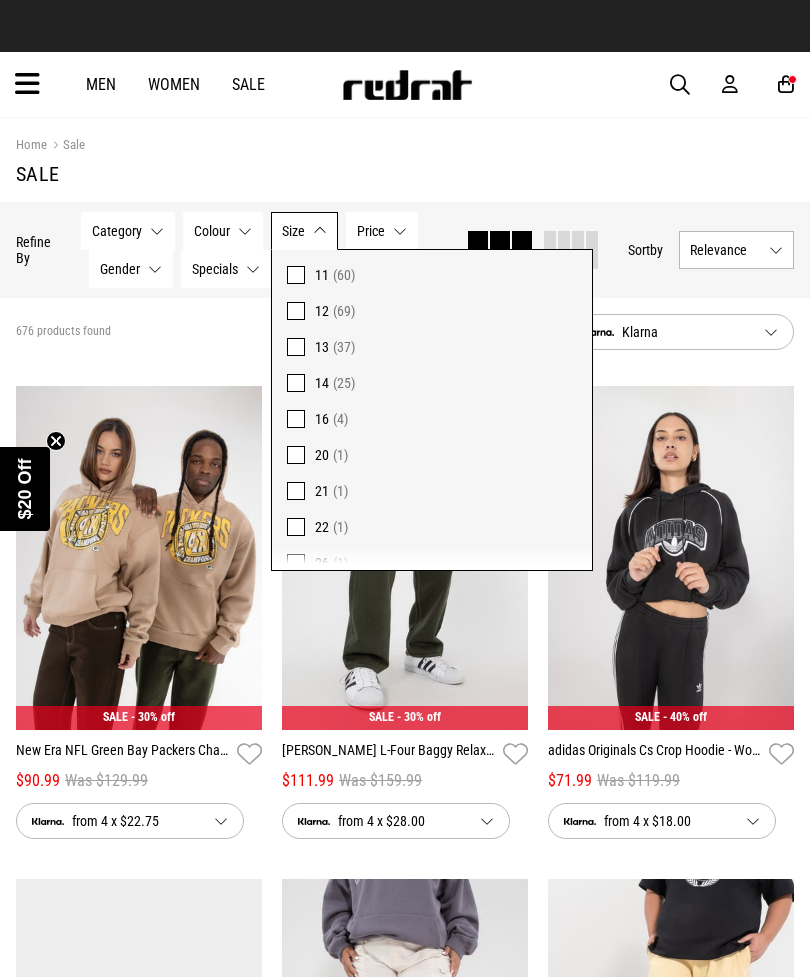 click on "16 (4)" at bounding box center [432, 419] 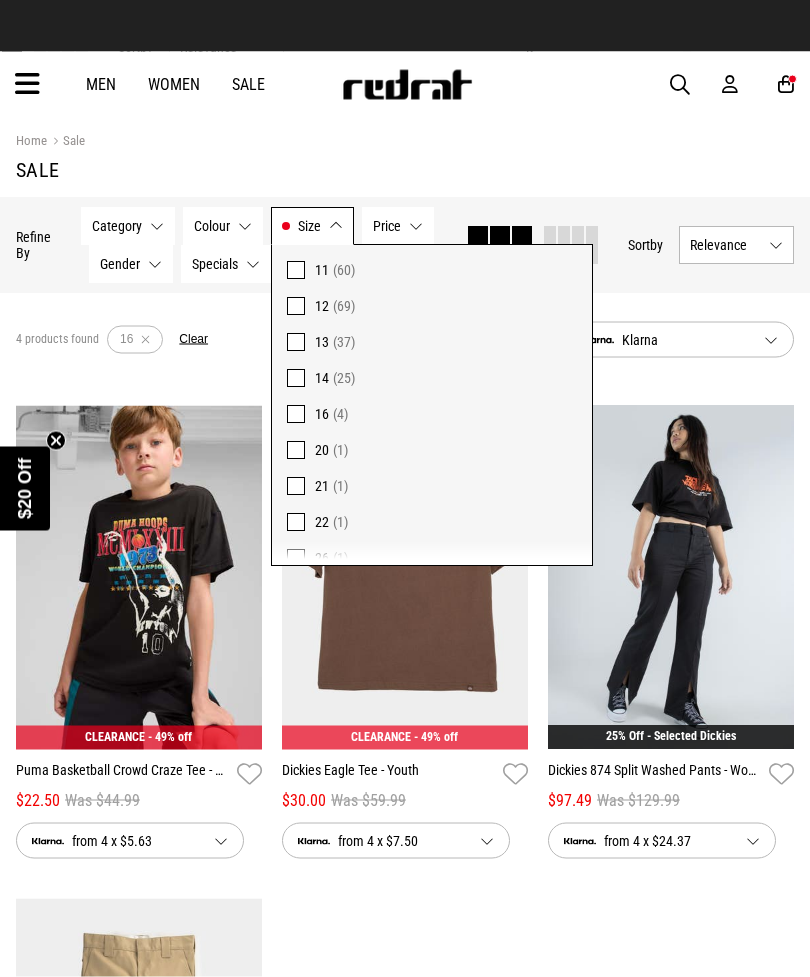 scroll, scrollTop: 5, scrollLeft: 0, axis: vertical 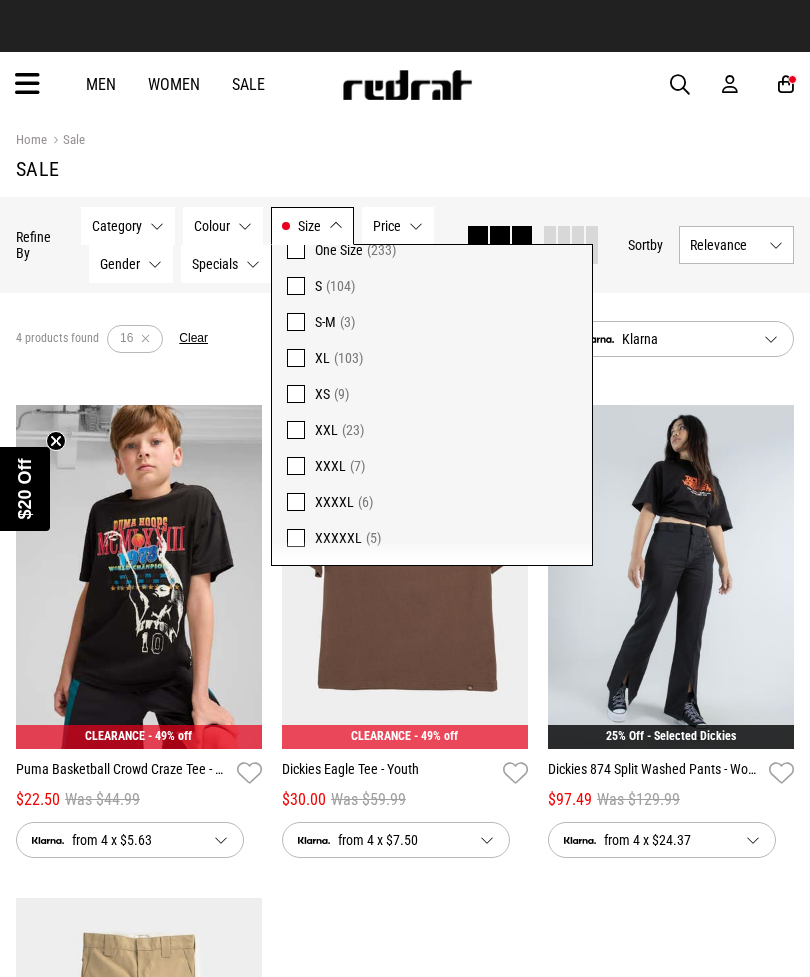 click on "XXL (23)" at bounding box center [432, 430] 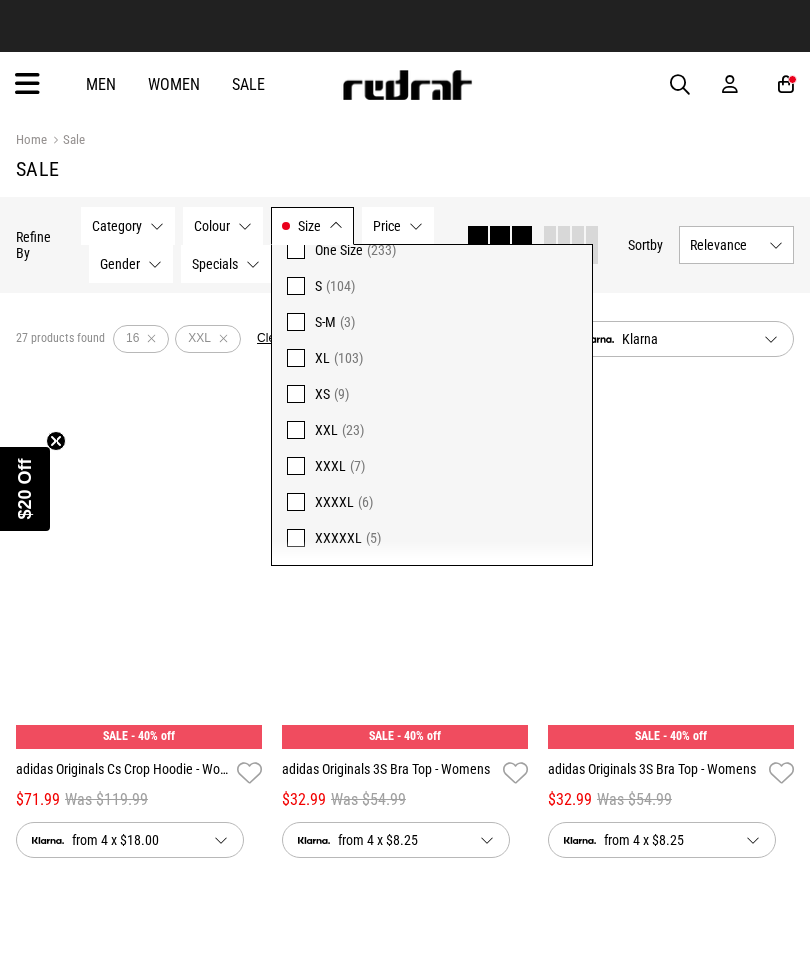 click on "(103)" at bounding box center (348, 358) 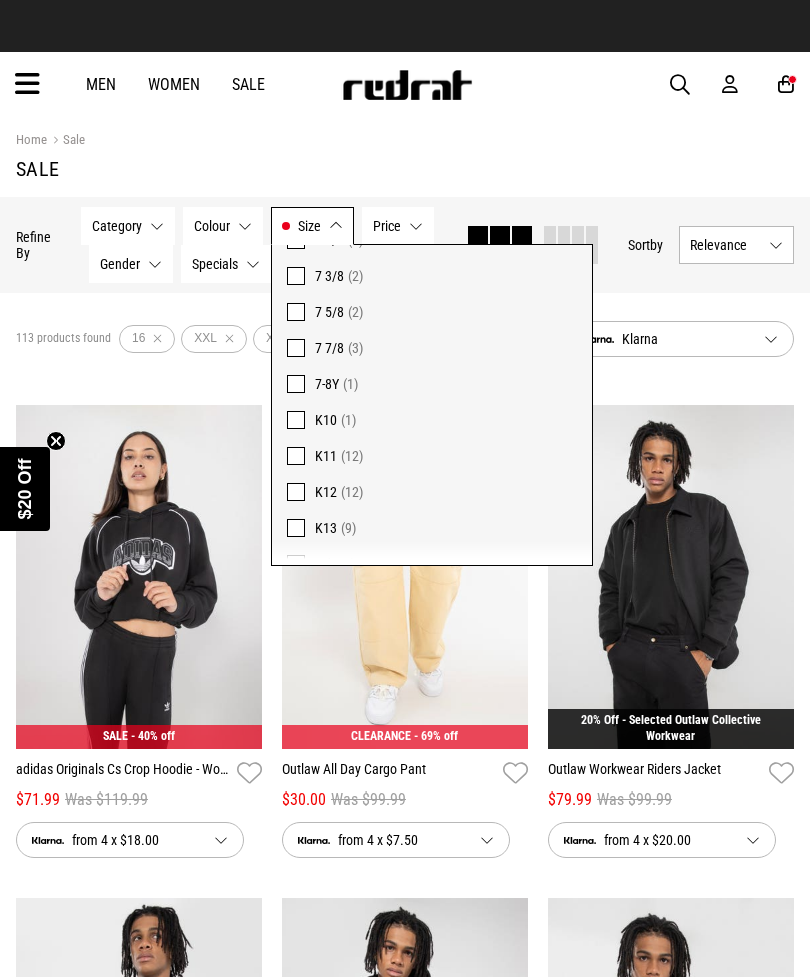 scroll, scrollTop: 1741, scrollLeft: 0, axis: vertical 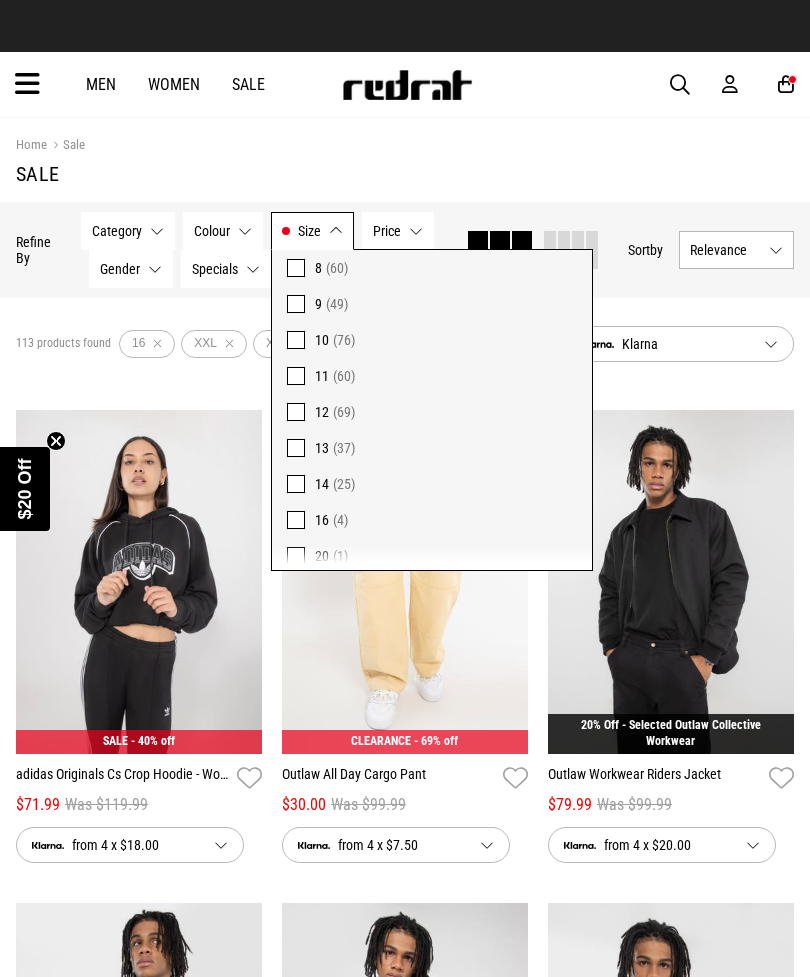 click at bounding box center (296, 340) 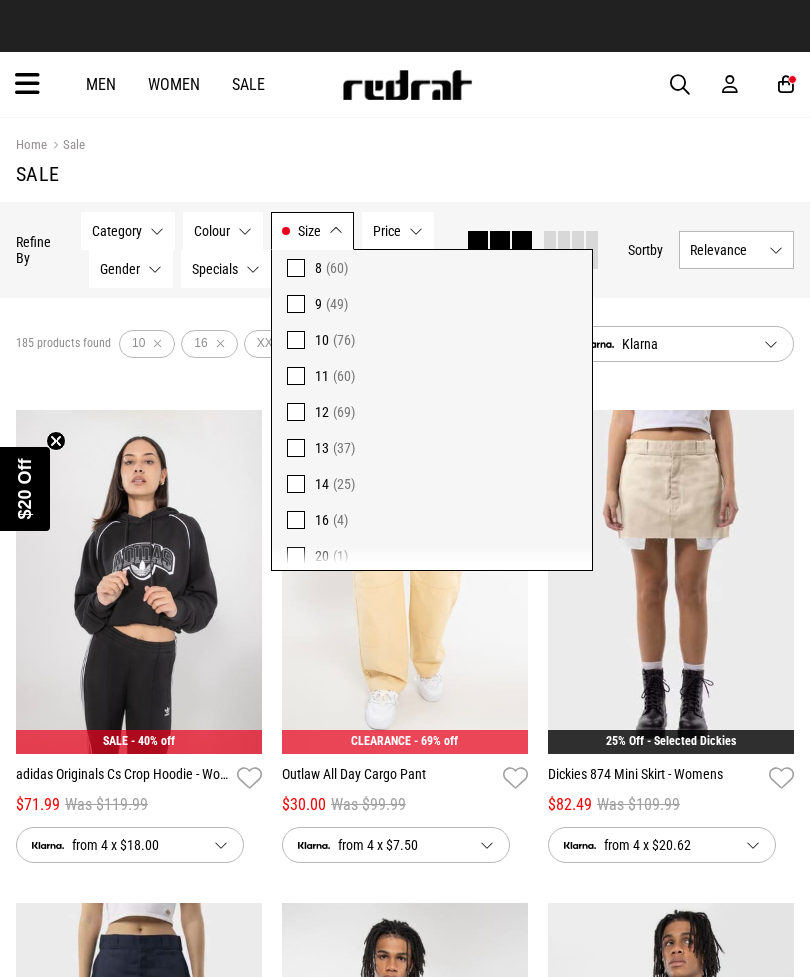 click on "185 products found   Active Filters 10 16 XXL XL Clear     Klarna" at bounding box center (405, 344) 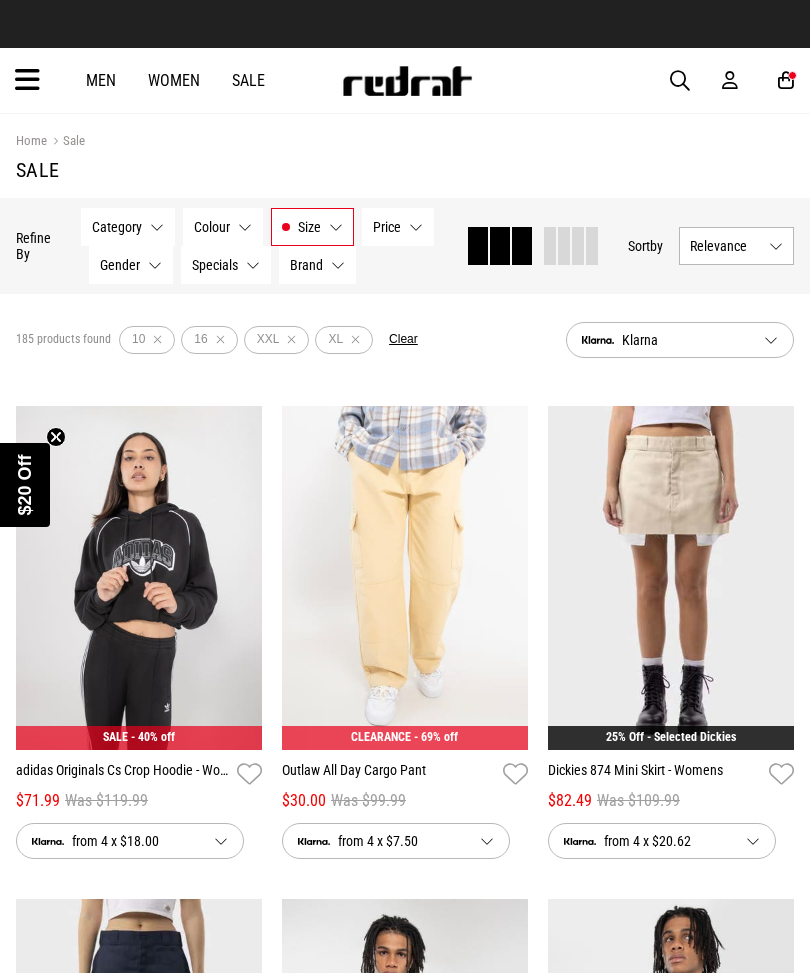 scroll, scrollTop: 4, scrollLeft: 0, axis: vertical 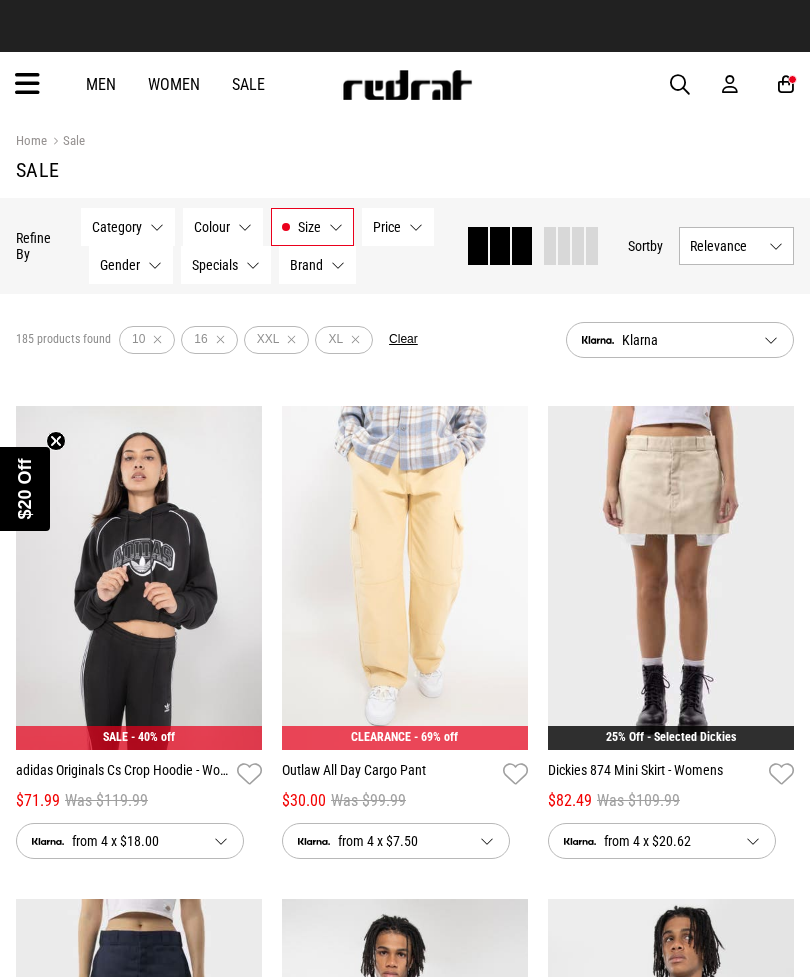 click at bounding box center (157, 340) 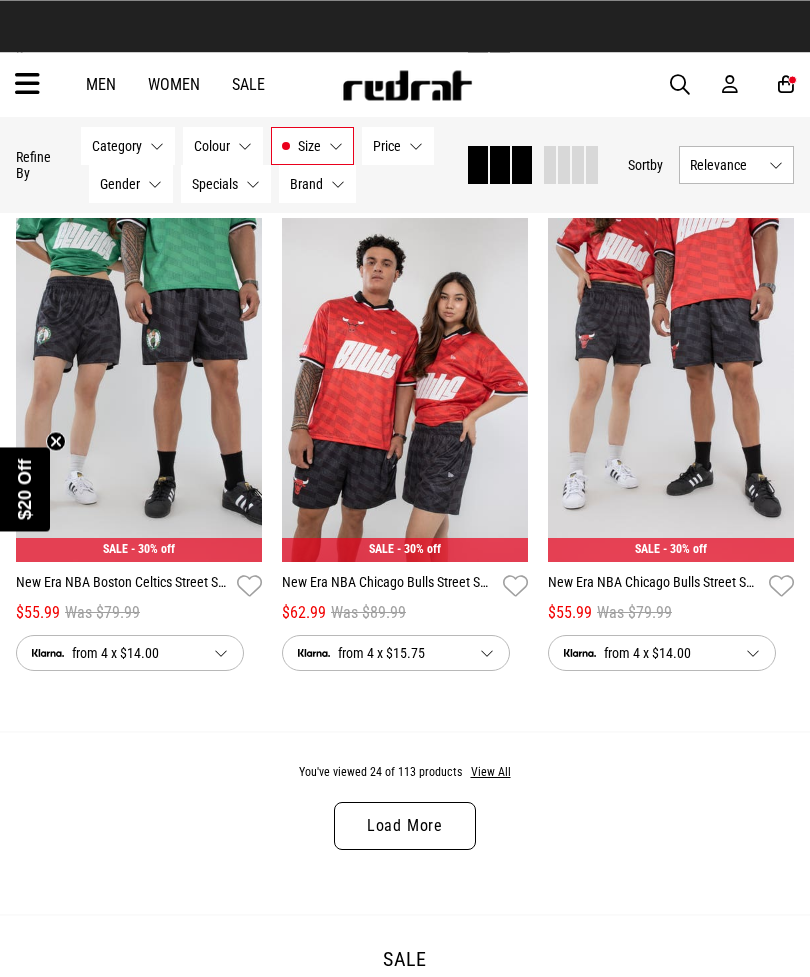 scroll, scrollTop: 3645, scrollLeft: 0, axis: vertical 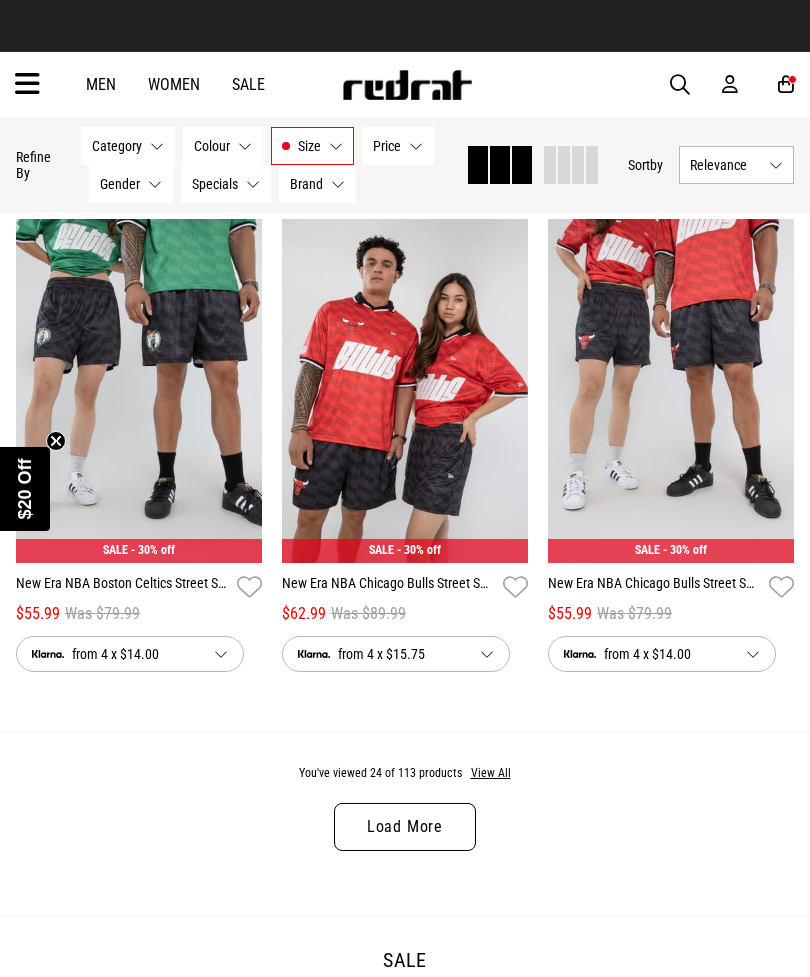 click on "View All" at bounding box center (491, 774) 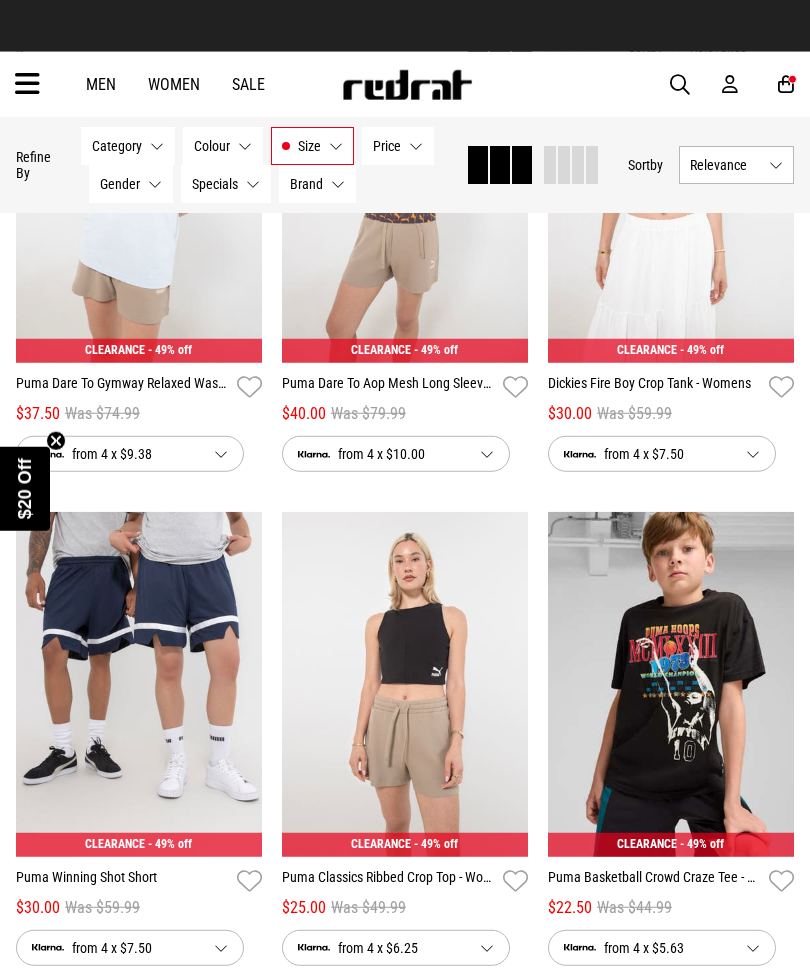 scroll, scrollTop: 6806, scrollLeft: 0, axis: vertical 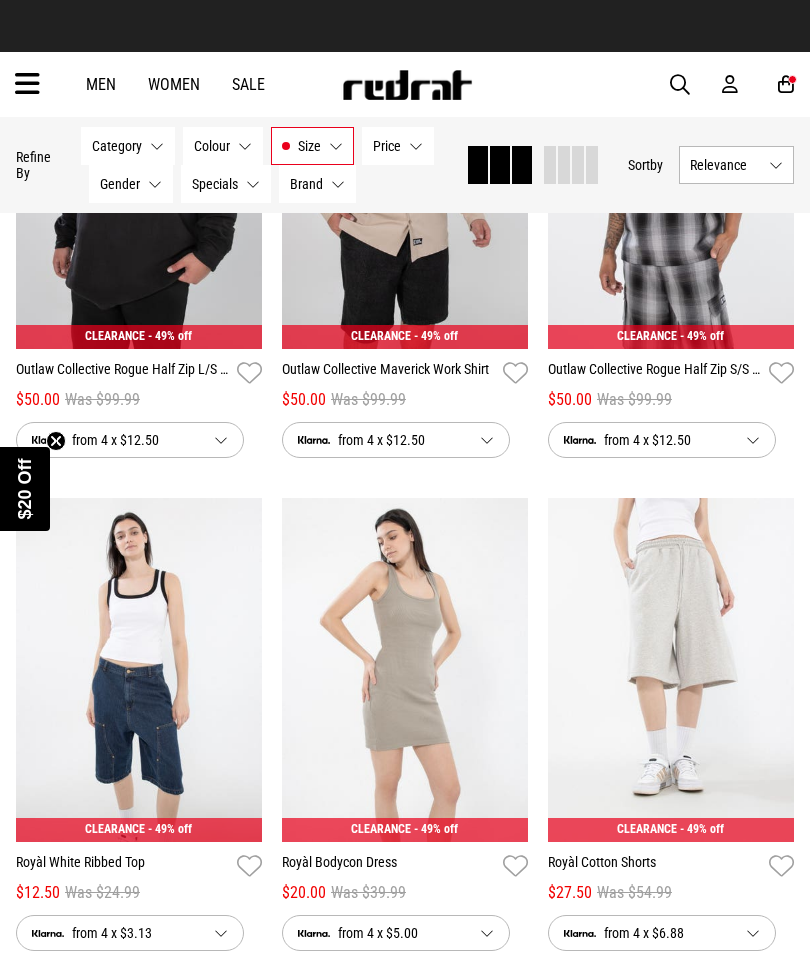 click at bounding box center [27, 84] 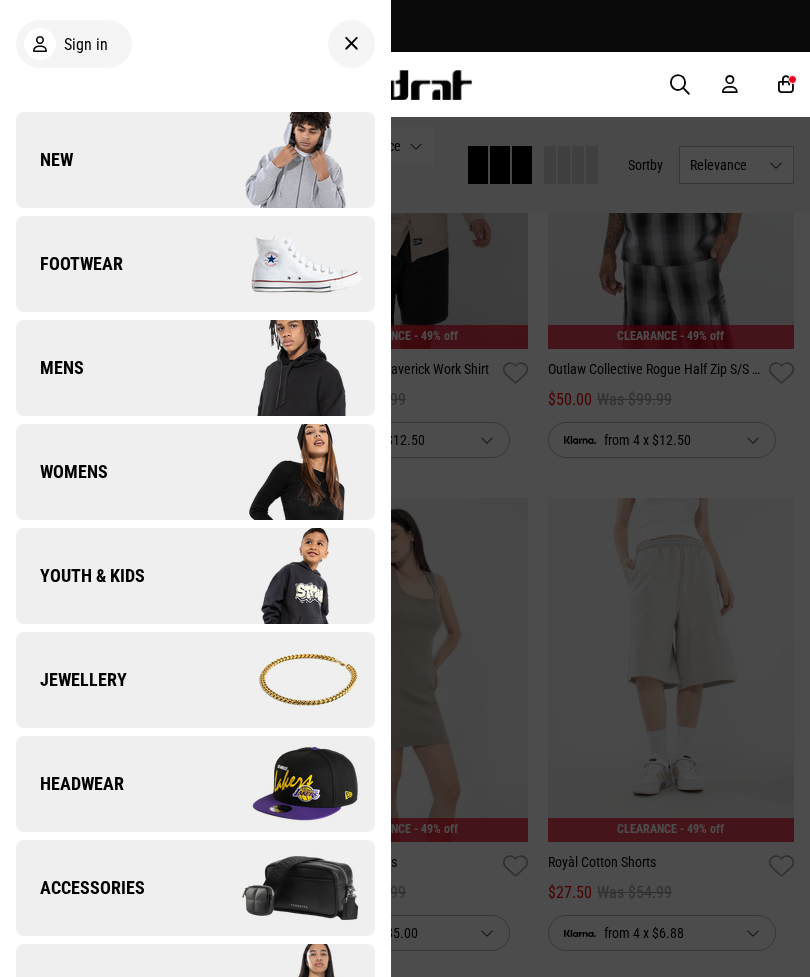 click on "Footwear" at bounding box center (195, 264) 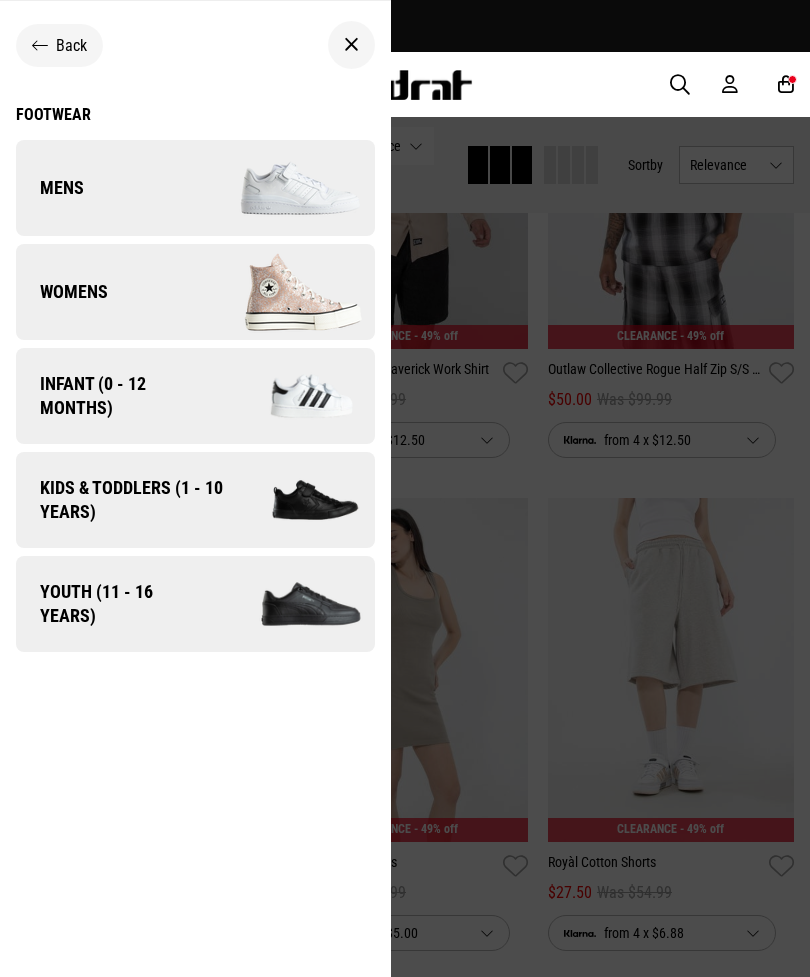 click on "Womens" at bounding box center [195, 292] 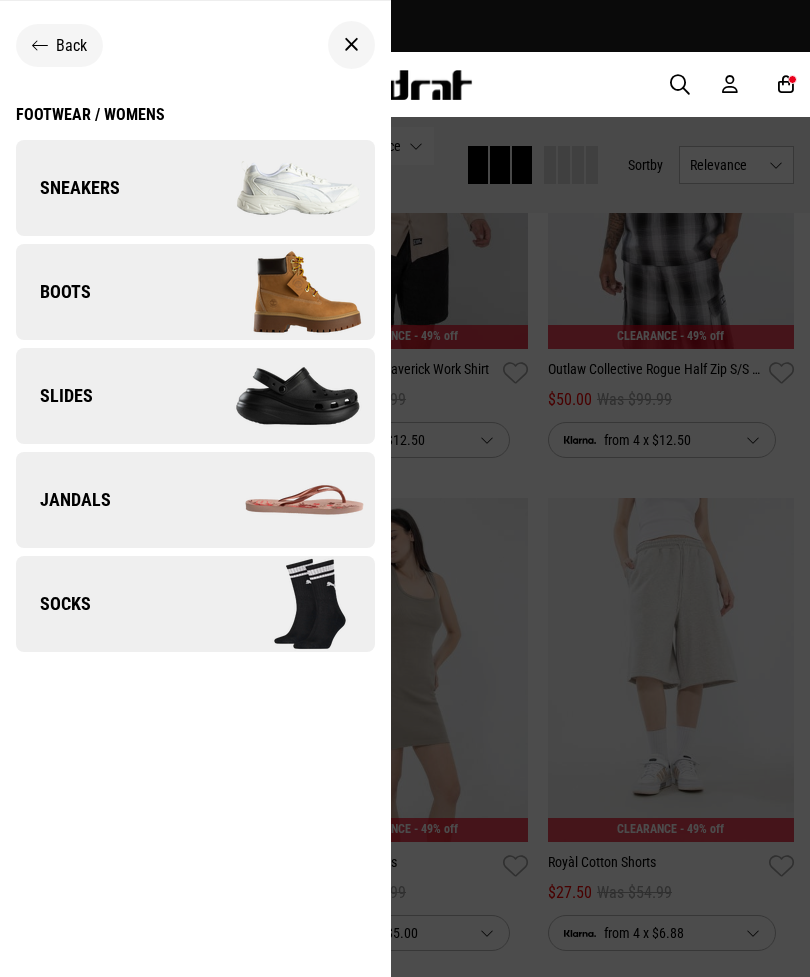 click on "Sneakers" at bounding box center [68, 188] 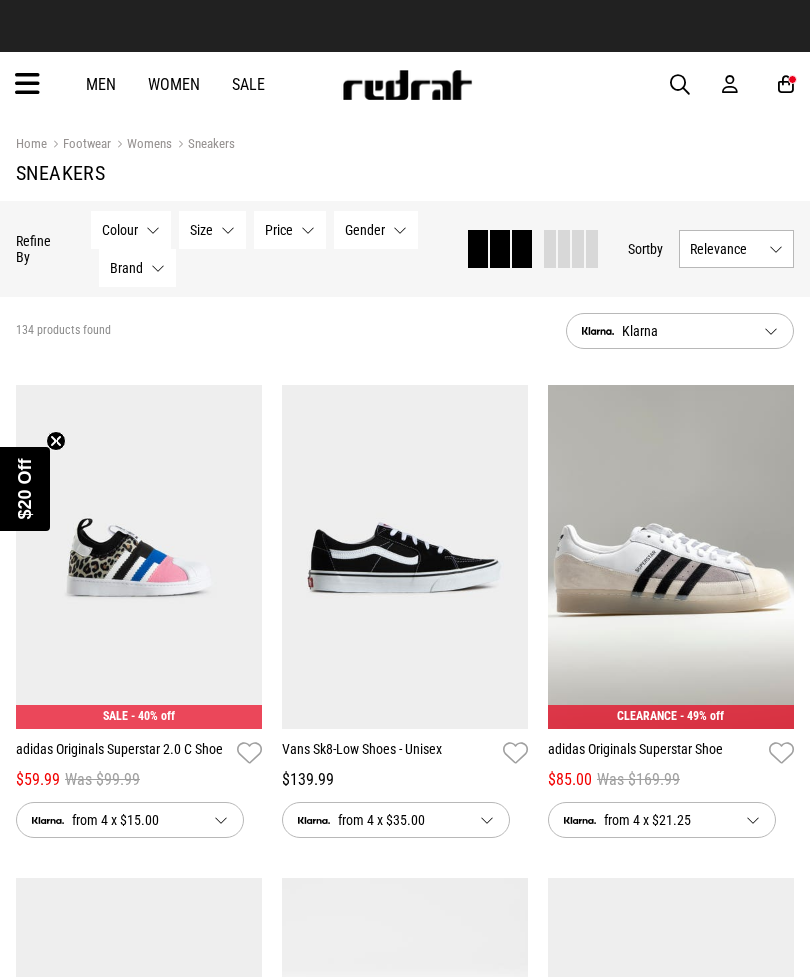 scroll, scrollTop: 0, scrollLeft: 0, axis: both 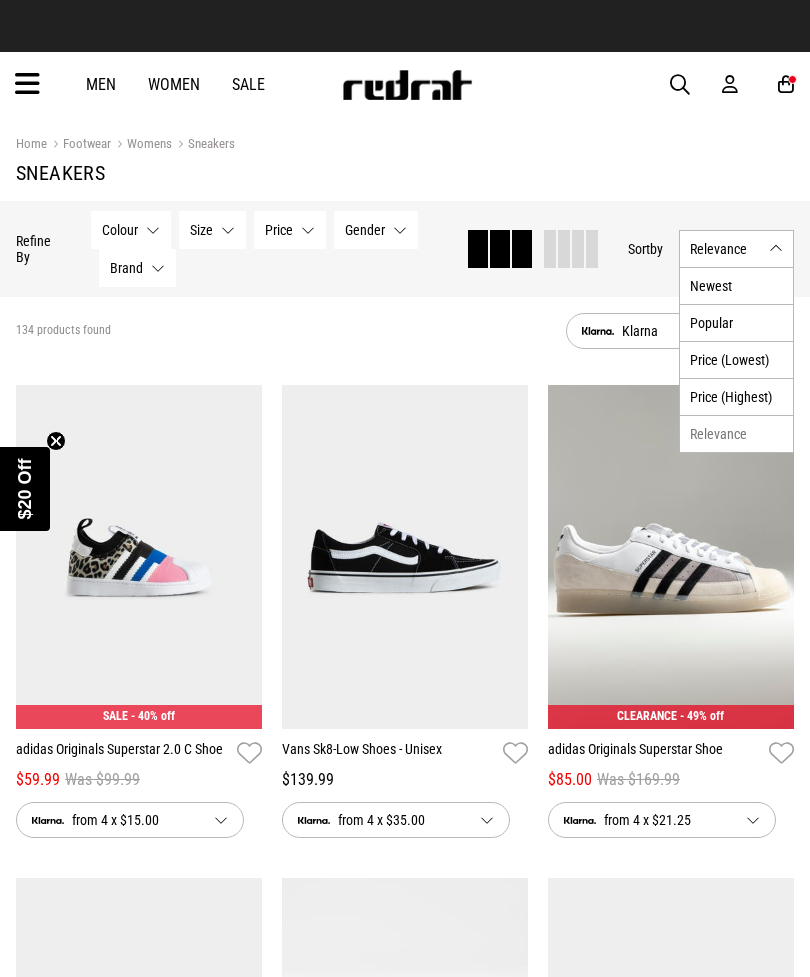 click on "Price (Lowest)" at bounding box center [736, 359] 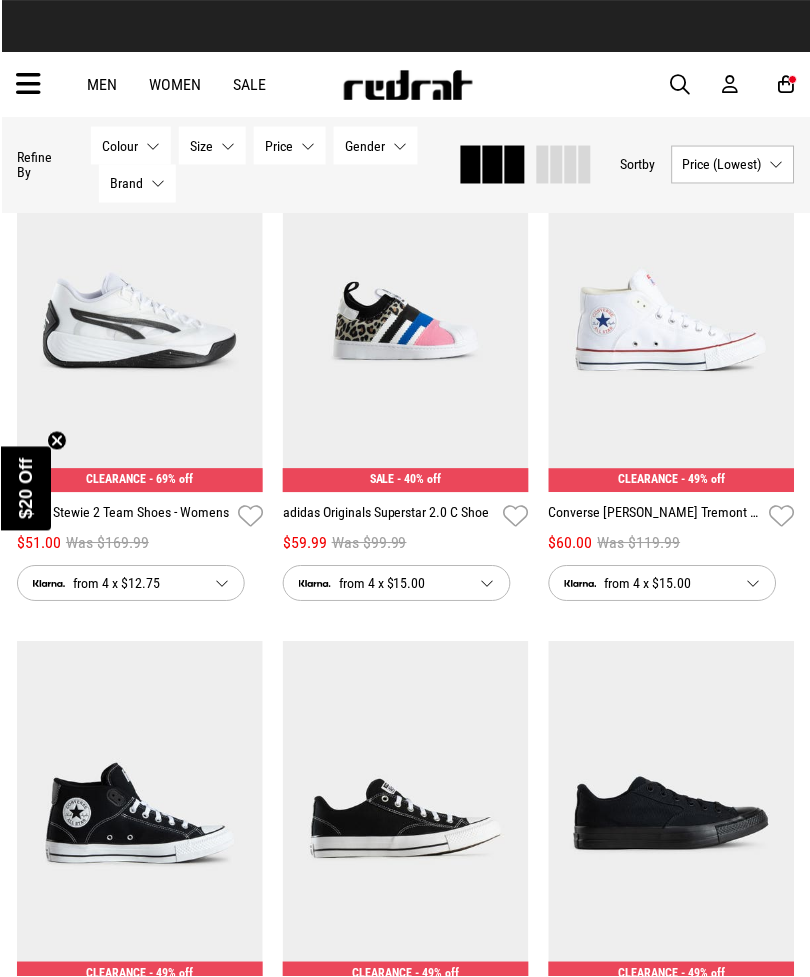 scroll, scrollTop: 641, scrollLeft: 0, axis: vertical 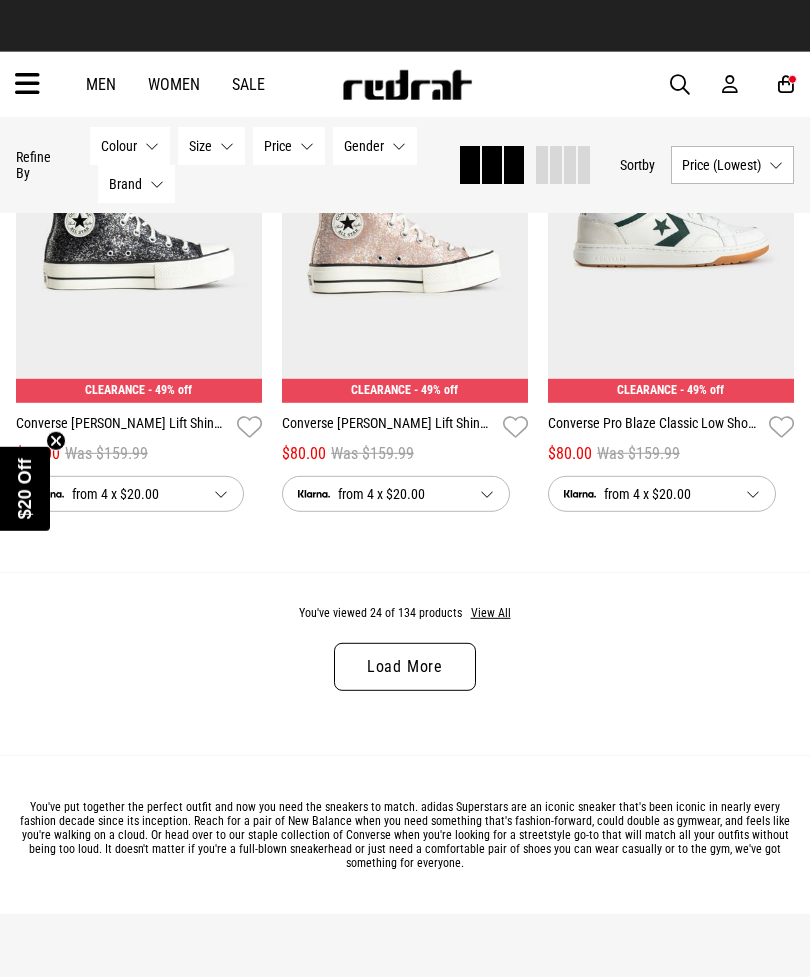 click on "View All" at bounding box center [491, 614] 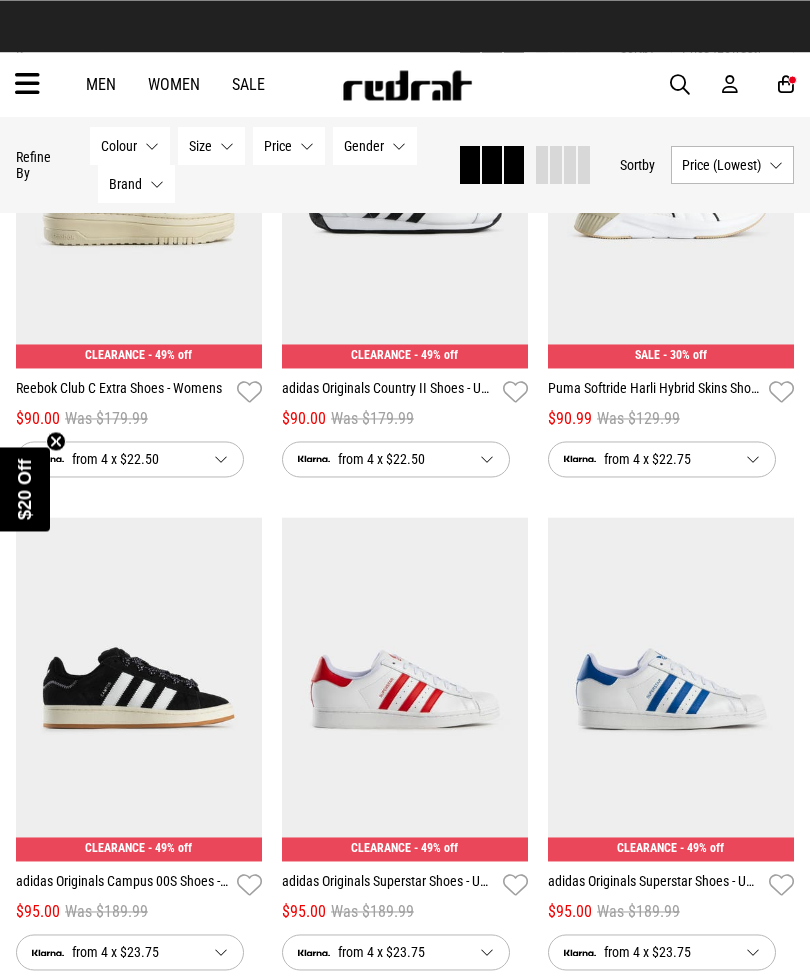 scroll, scrollTop: 6385, scrollLeft: 0, axis: vertical 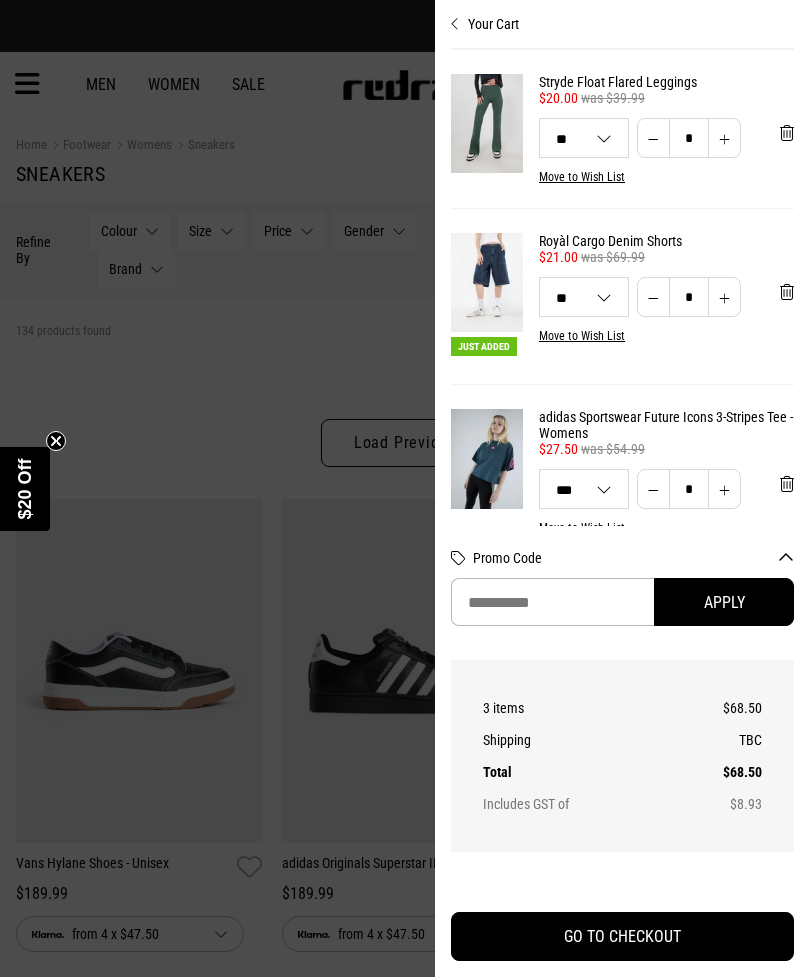 select on "**" 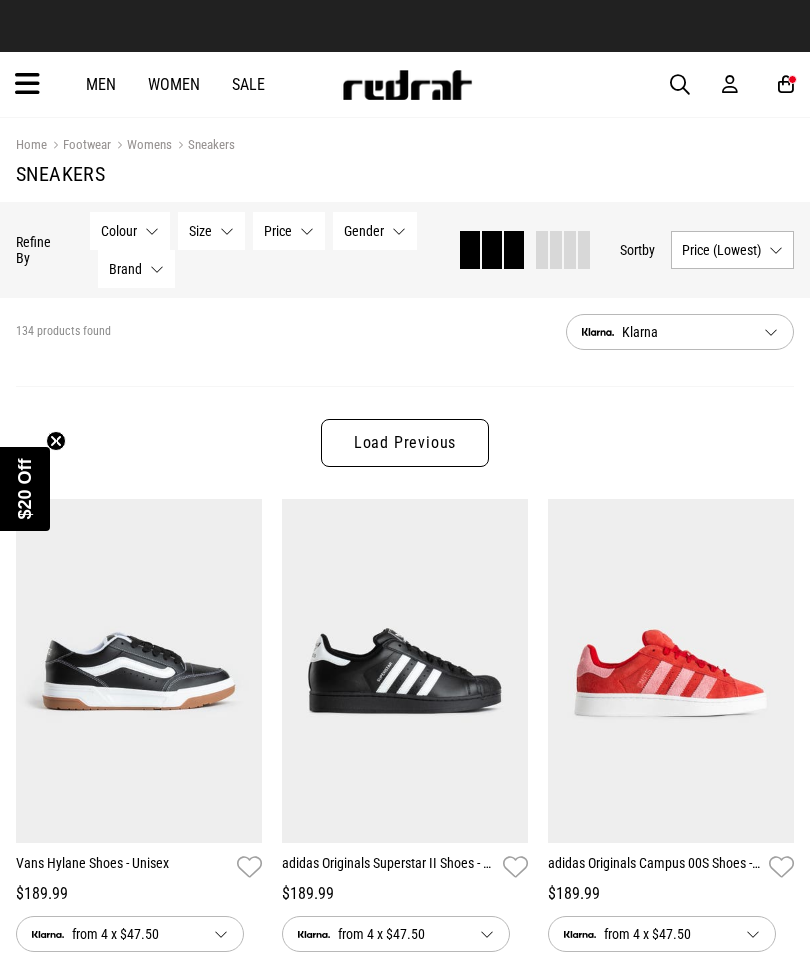 click at bounding box center (27, 84) 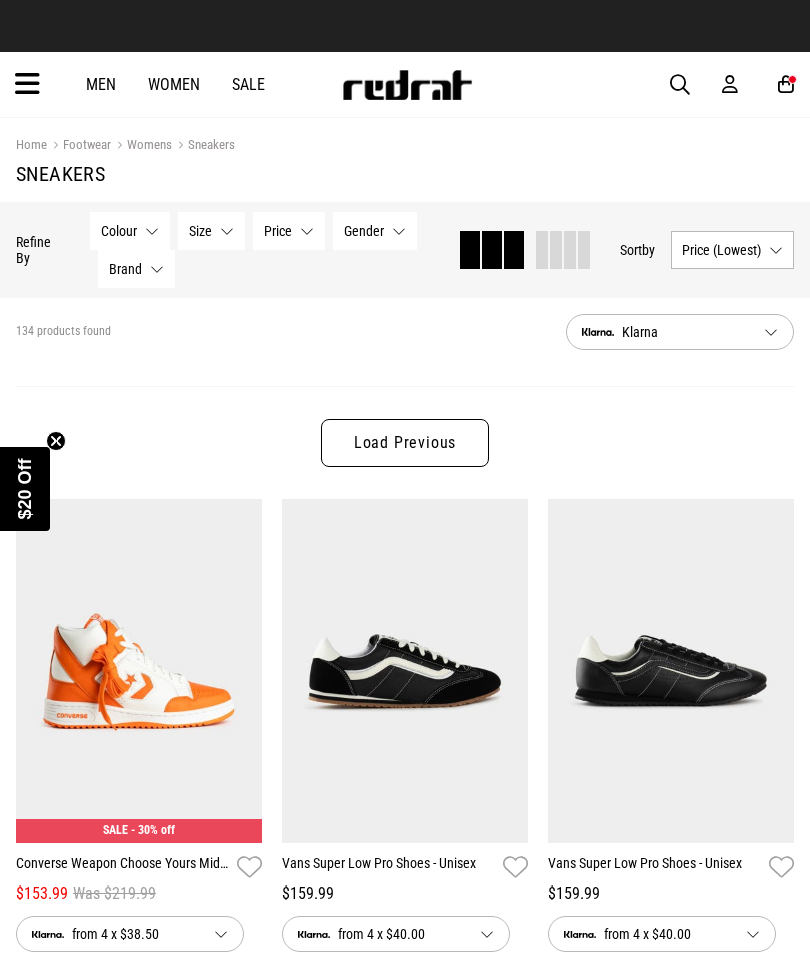 scroll, scrollTop: 0, scrollLeft: 0, axis: both 